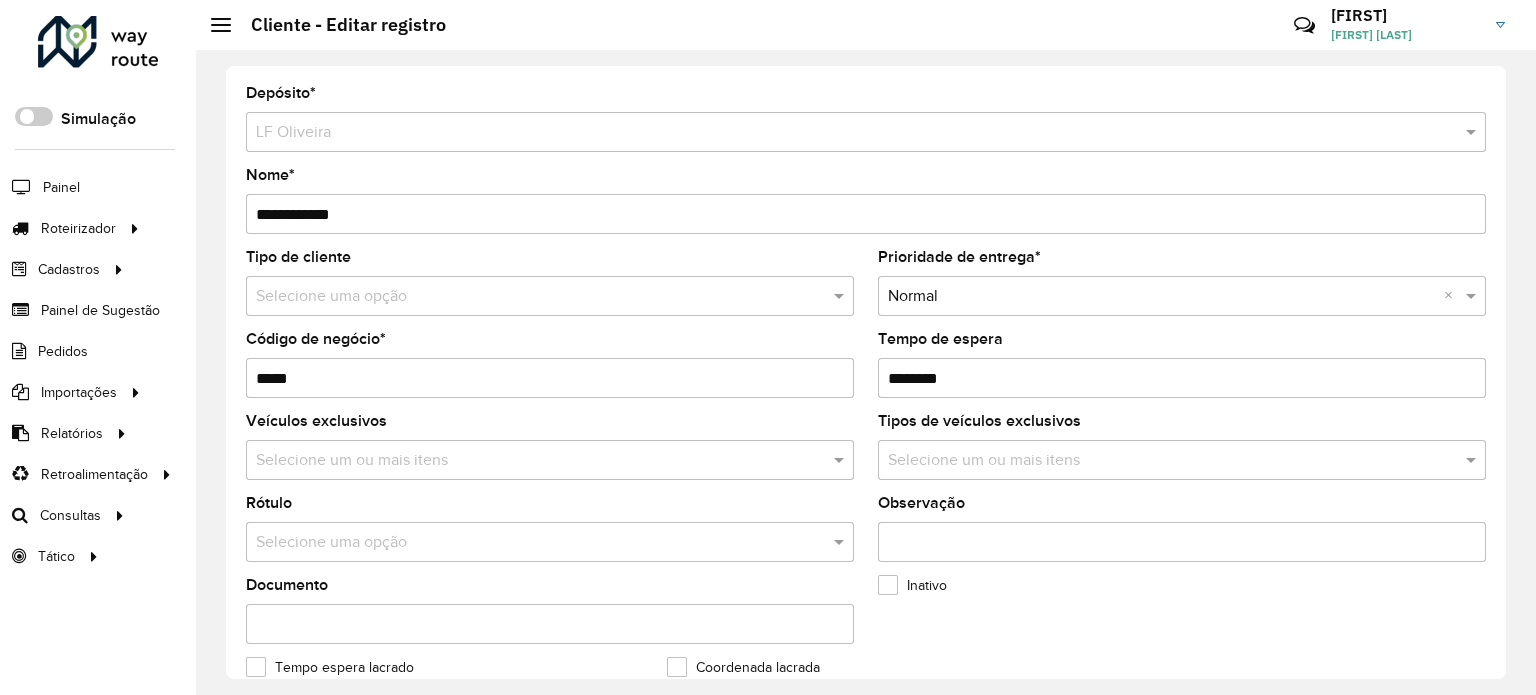 scroll, scrollTop: 0, scrollLeft: 0, axis: both 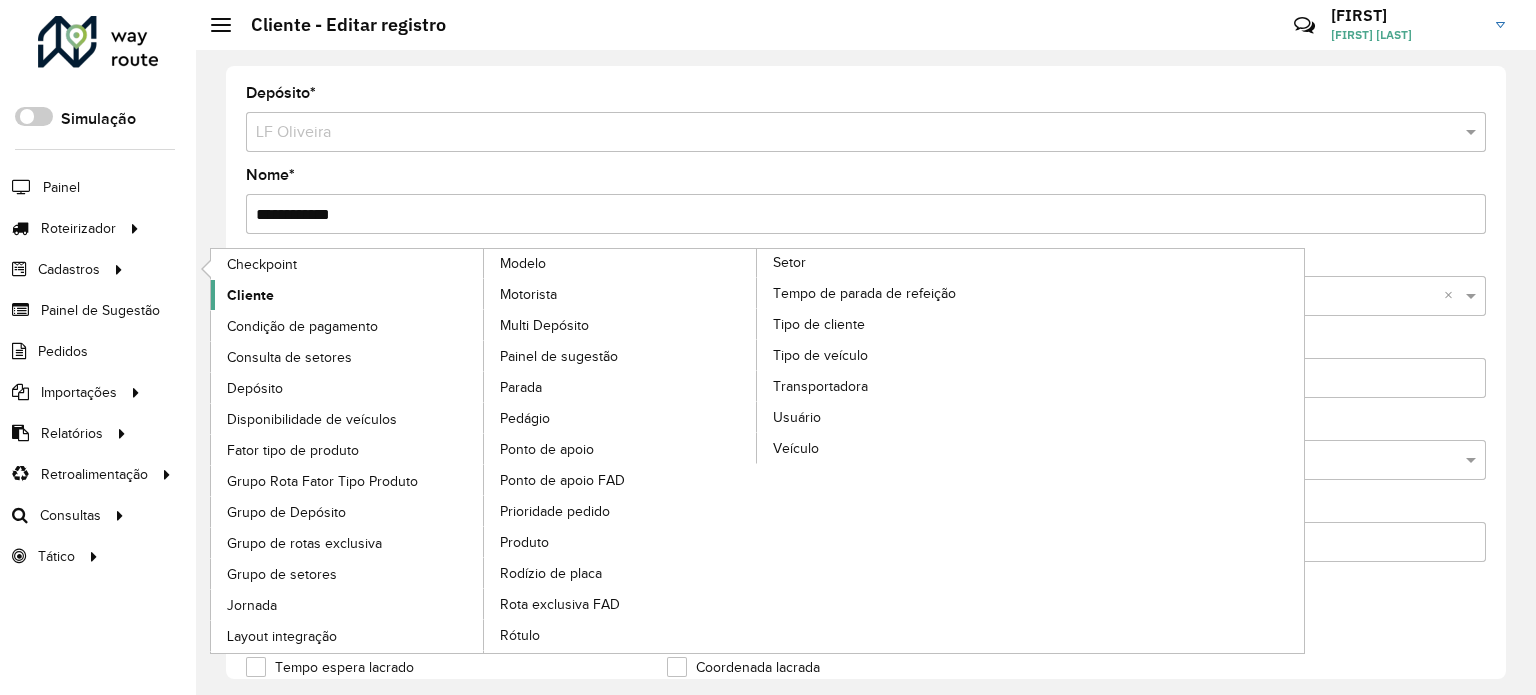 click on "Cliente" 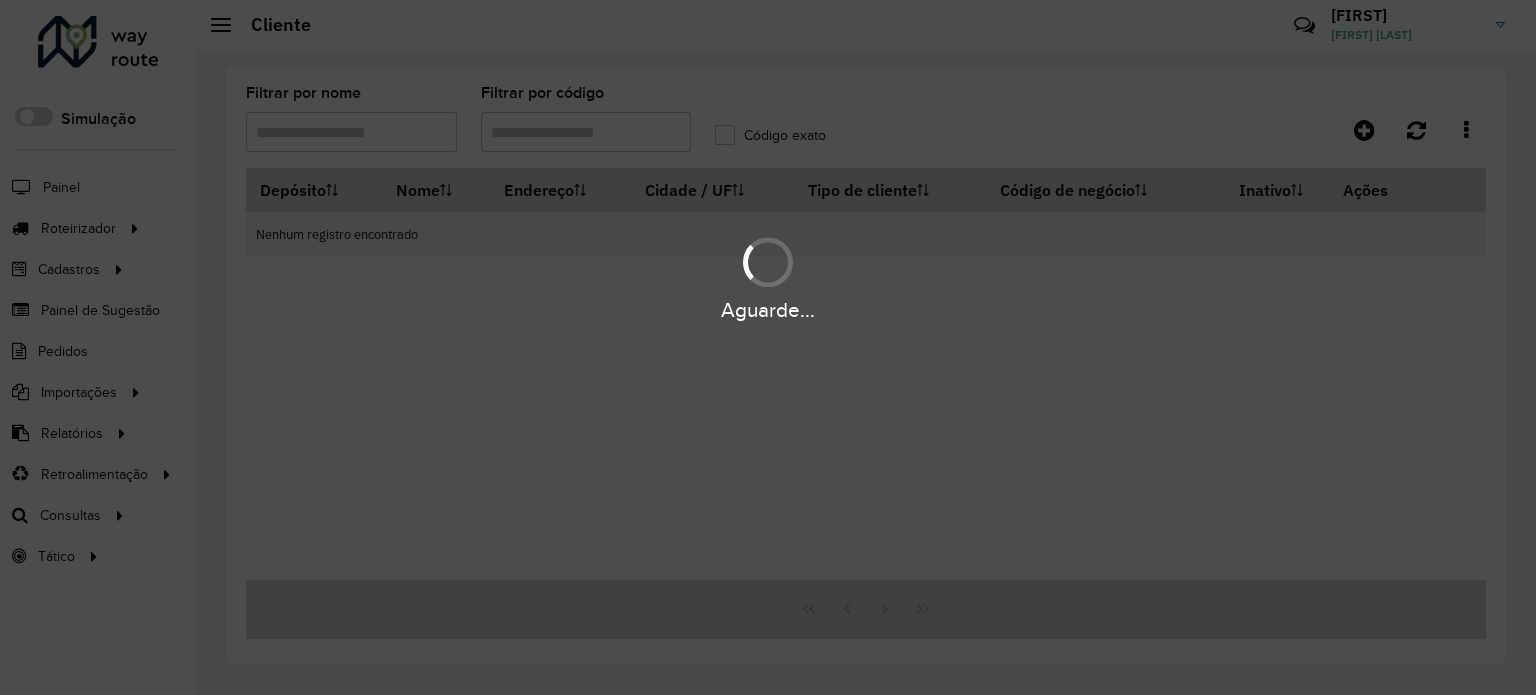 type on "*****" 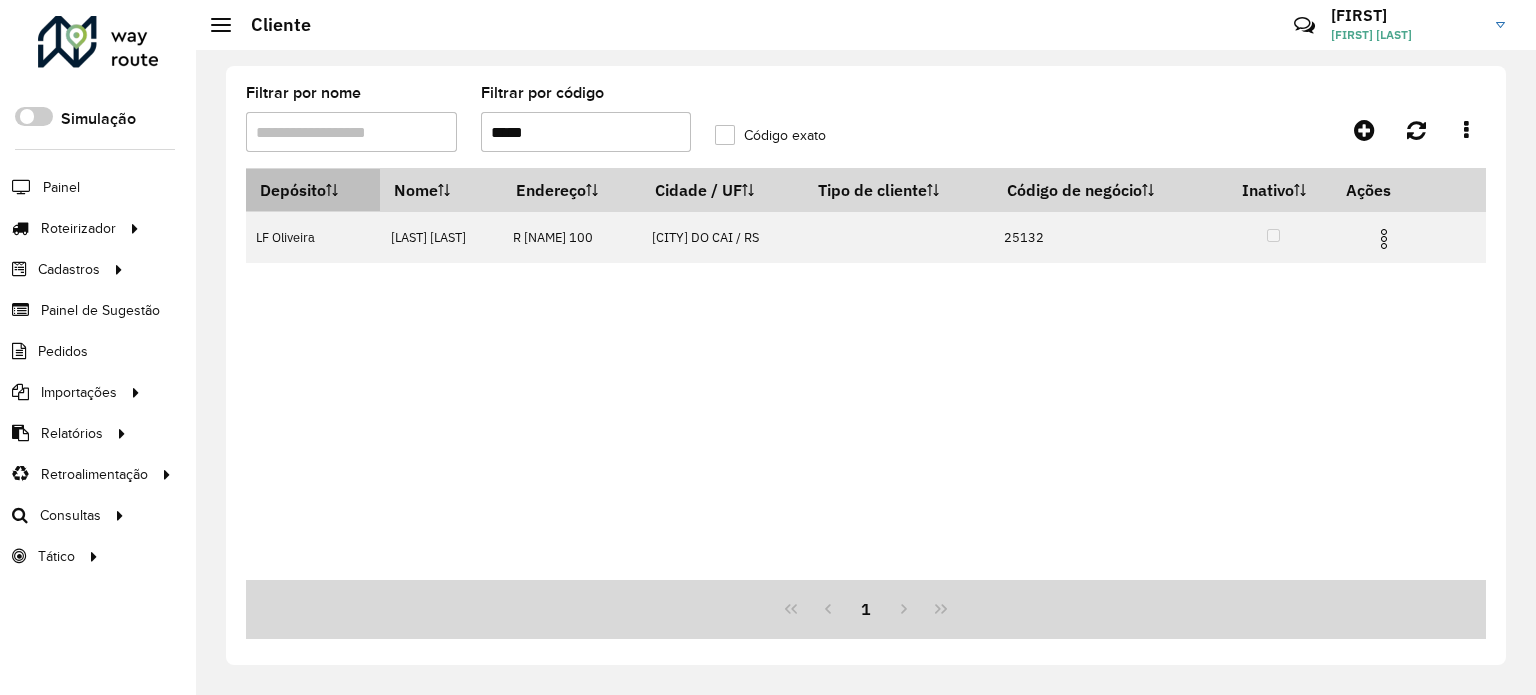 drag, startPoint x: 567, startPoint y: 117, endPoint x: 258, endPoint y: 175, distance: 314.39624 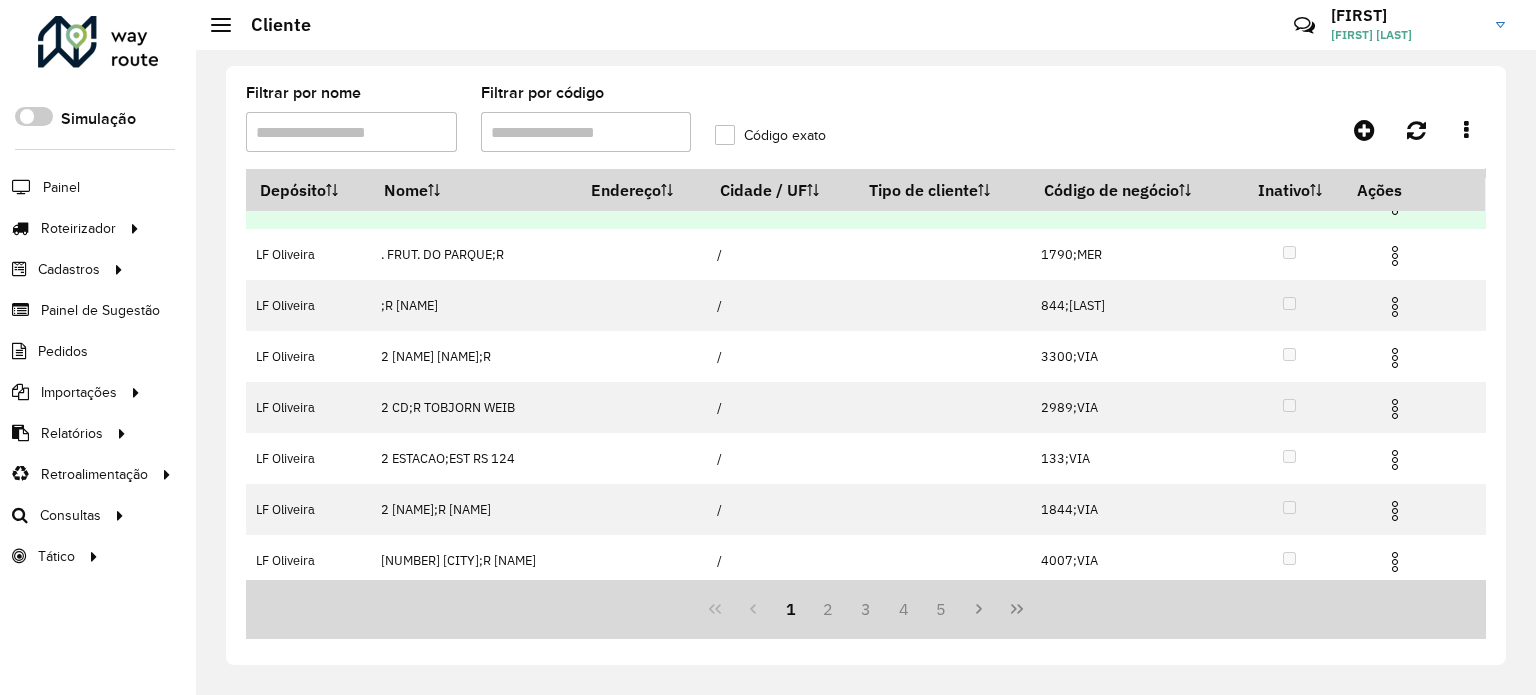 scroll, scrollTop: 0, scrollLeft: 0, axis: both 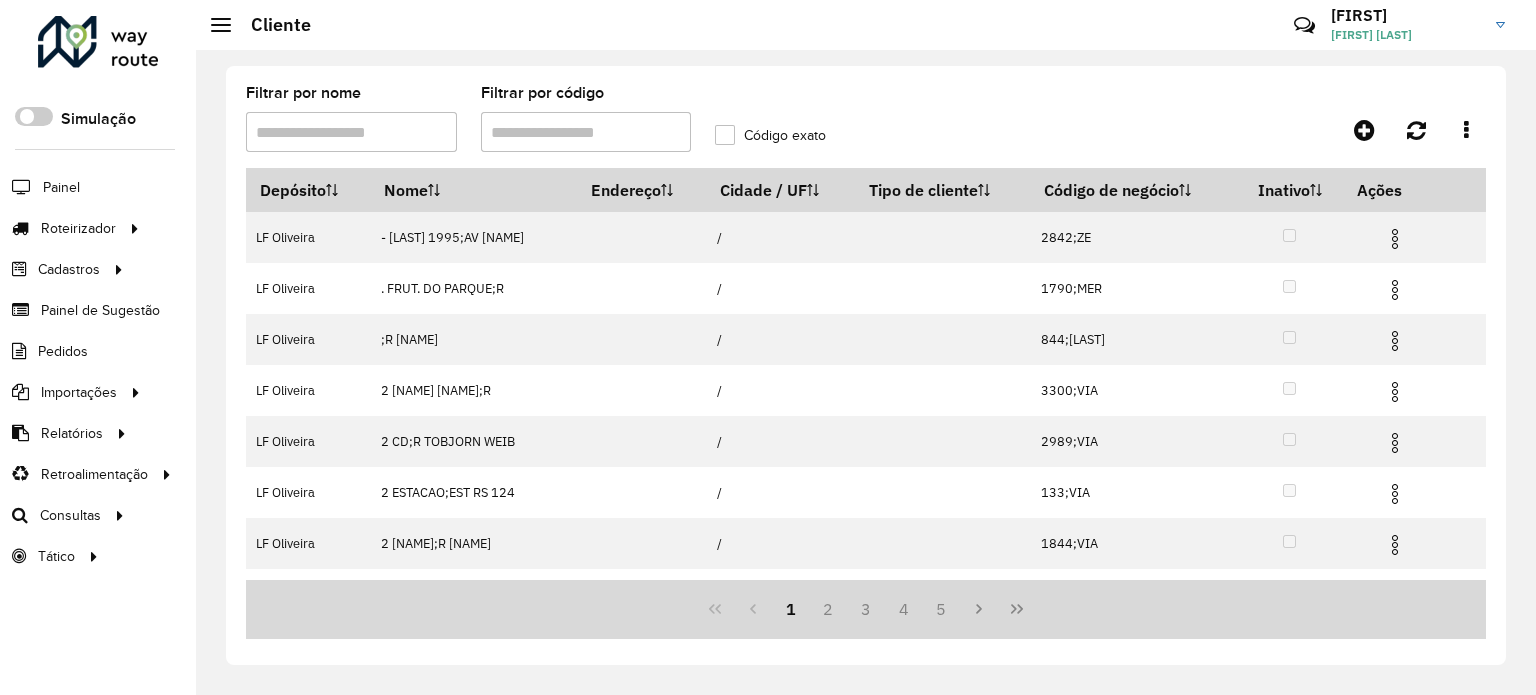click on "Filtrar por código" at bounding box center (586, 132) 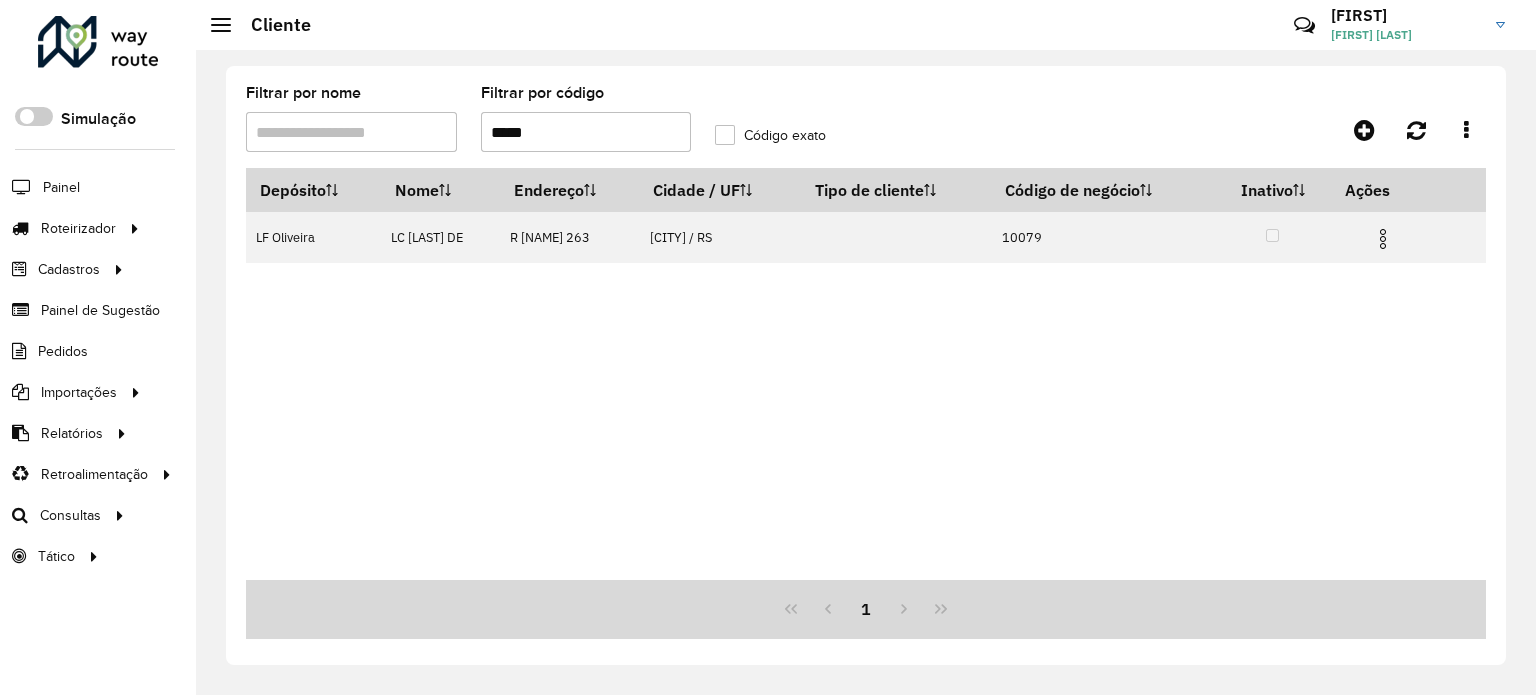 drag, startPoint x: 544, startPoint y: 139, endPoint x: 462, endPoint y: 127, distance: 82.8734 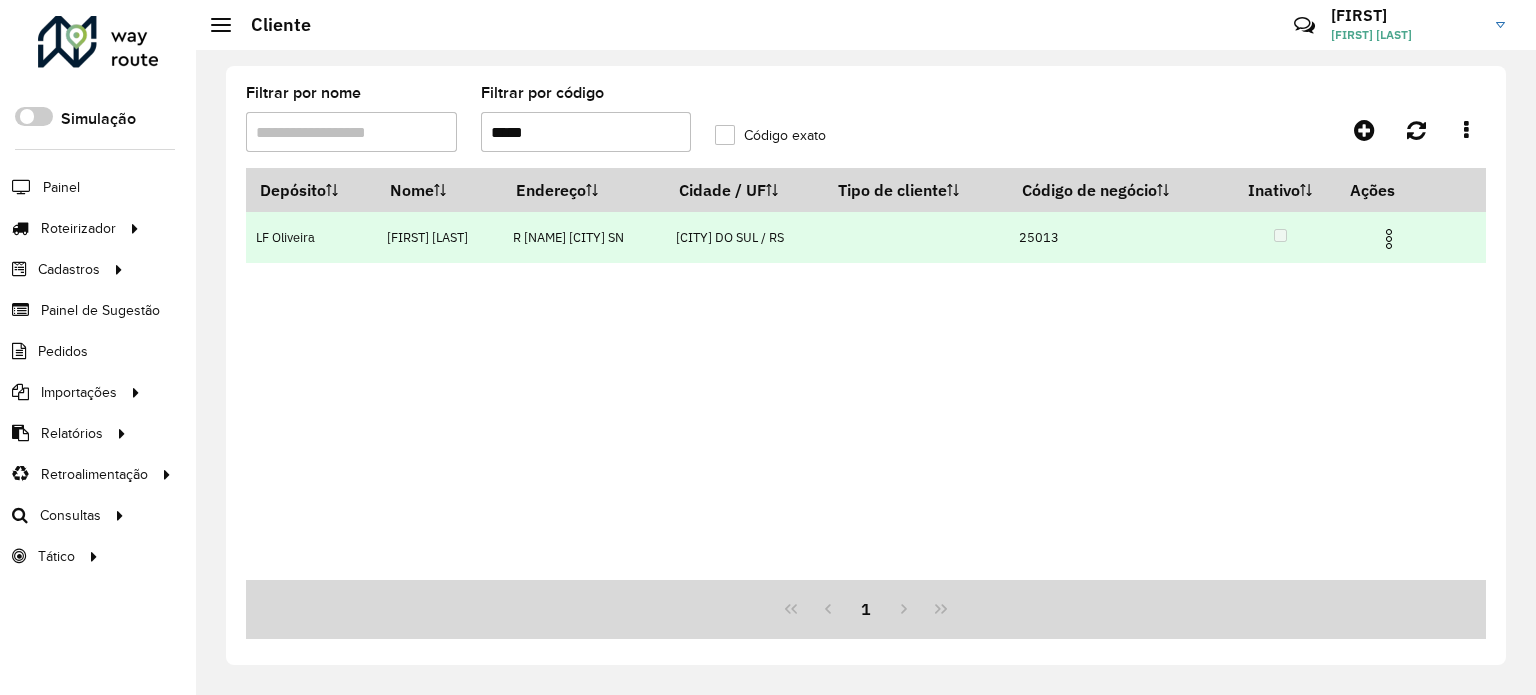 type on "*****" 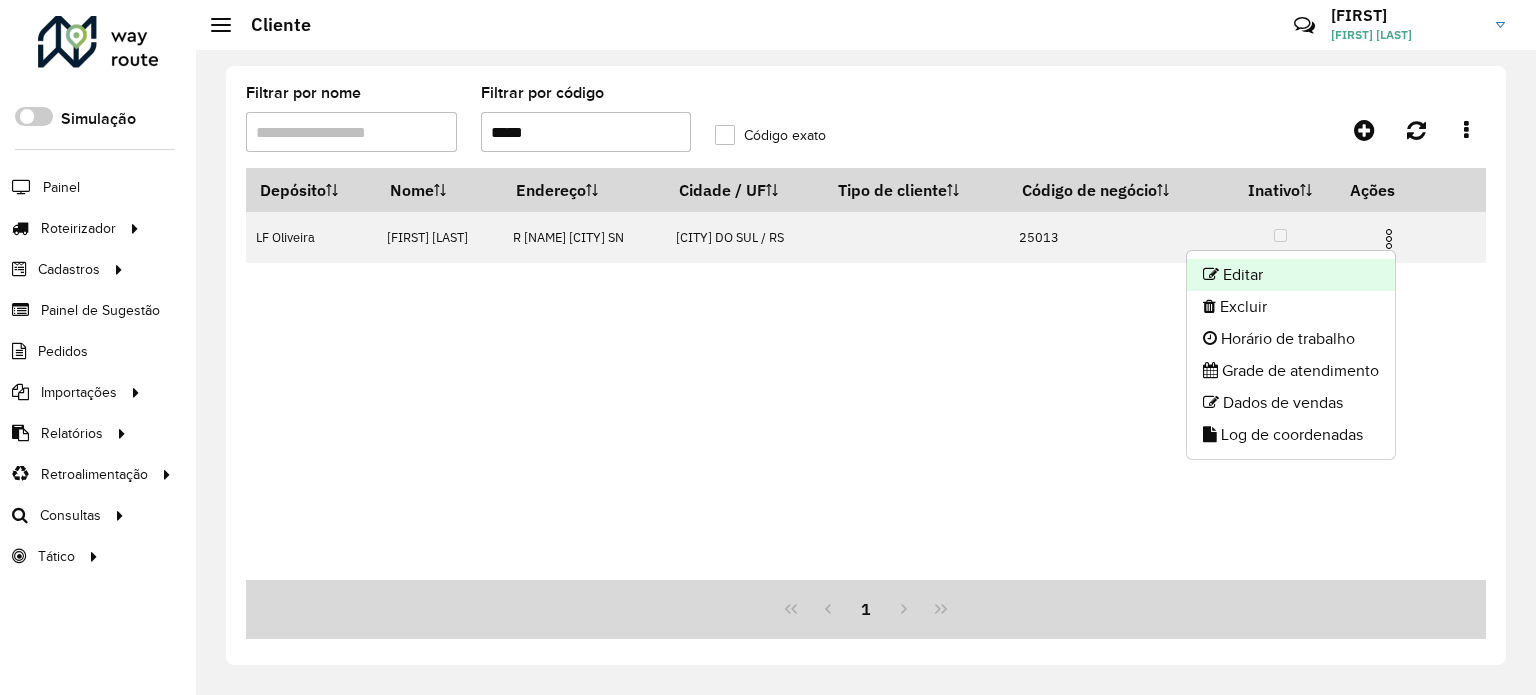 click on "Editar" 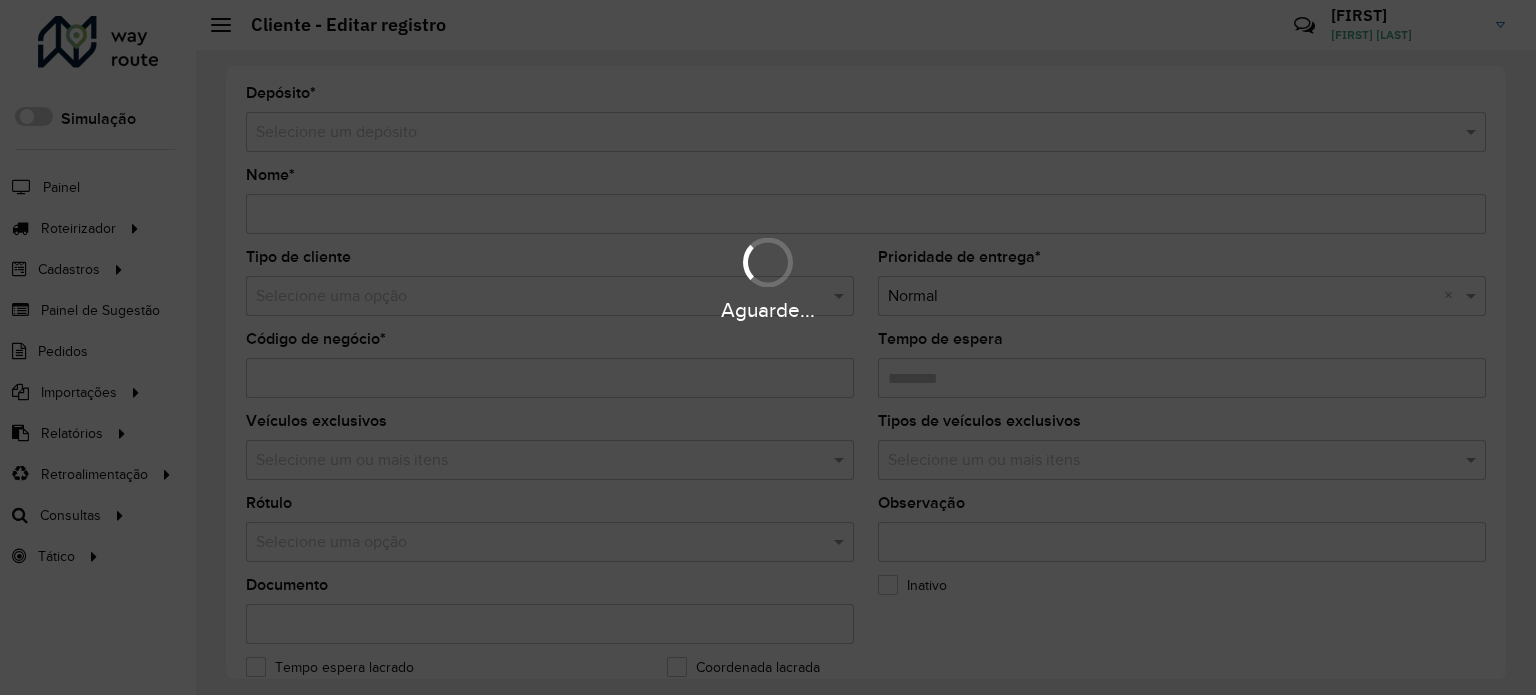 type on "**********" 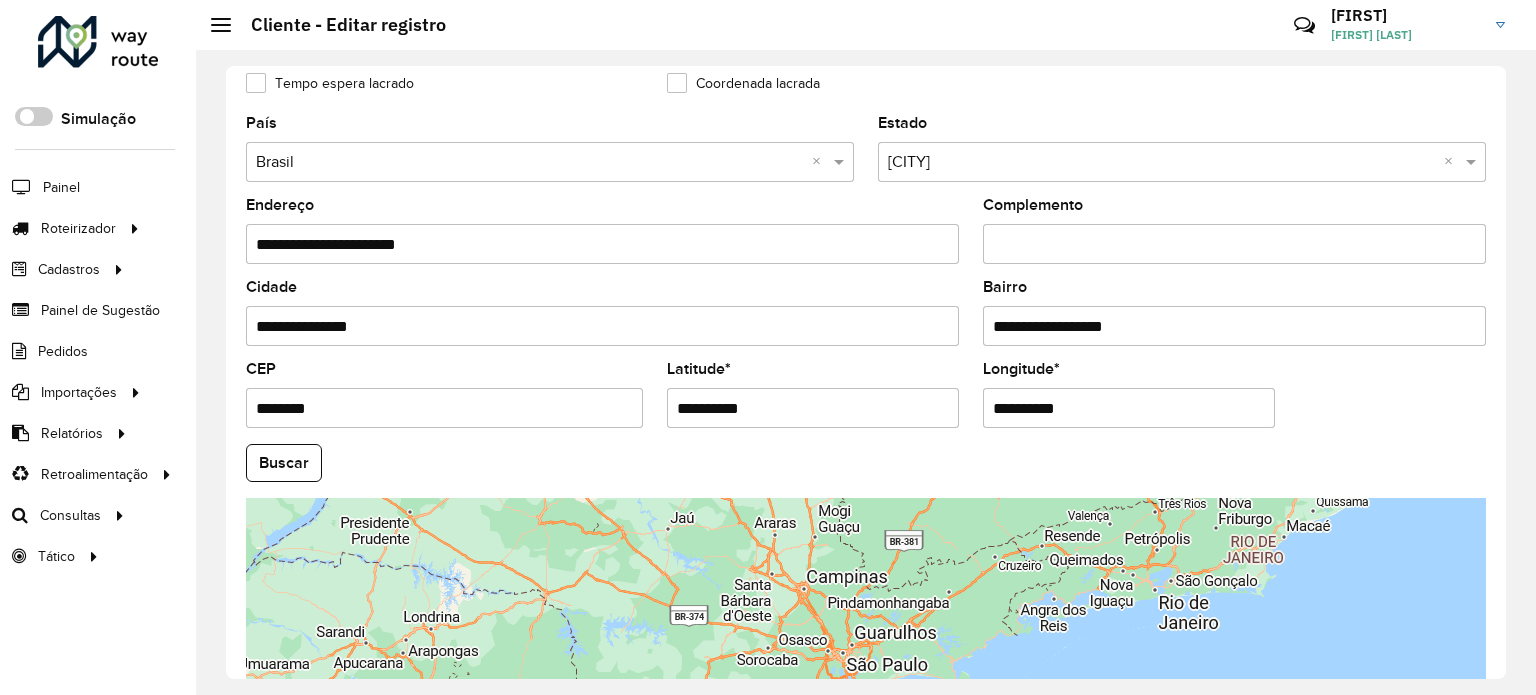 scroll, scrollTop: 700, scrollLeft: 0, axis: vertical 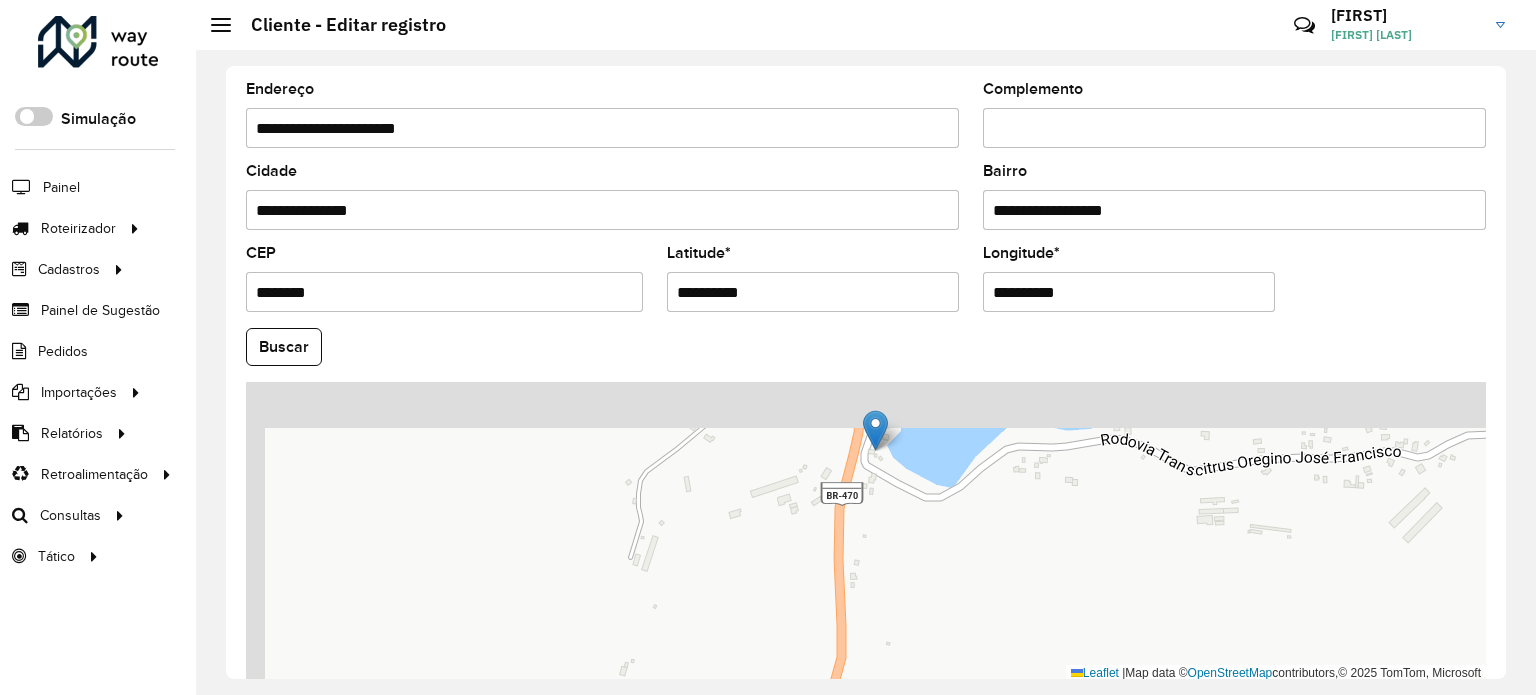 drag, startPoint x: 1160, startPoint y: 499, endPoint x: 1245, endPoint y: 679, distance: 199.06029 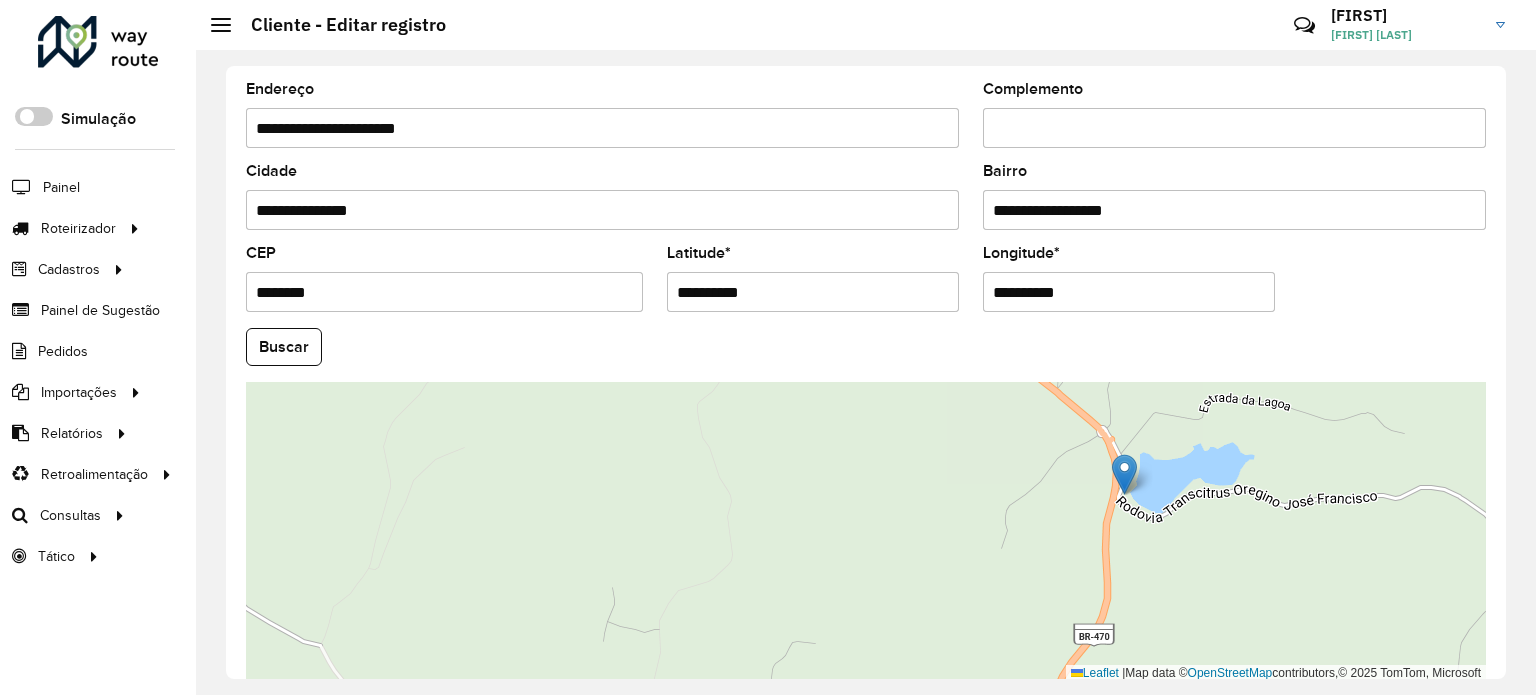 drag, startPoint x: 1199, startPoint y: 472, endPoint x: 1269, endPoint y: 453, distance: 72.53275 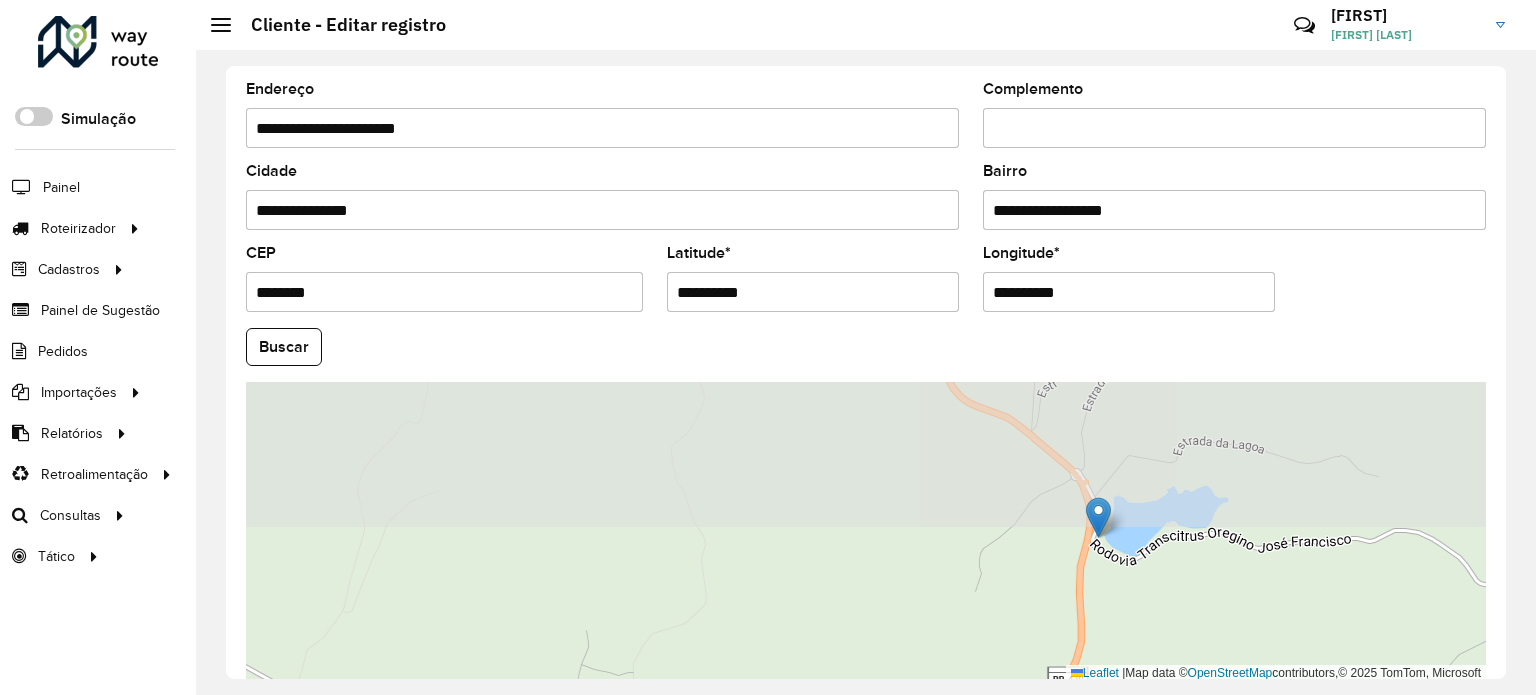 drag, startPoint x: 1296, startPoint y: 508, endPoint x: 1340, endPoint y: 656, distance: 154.40207 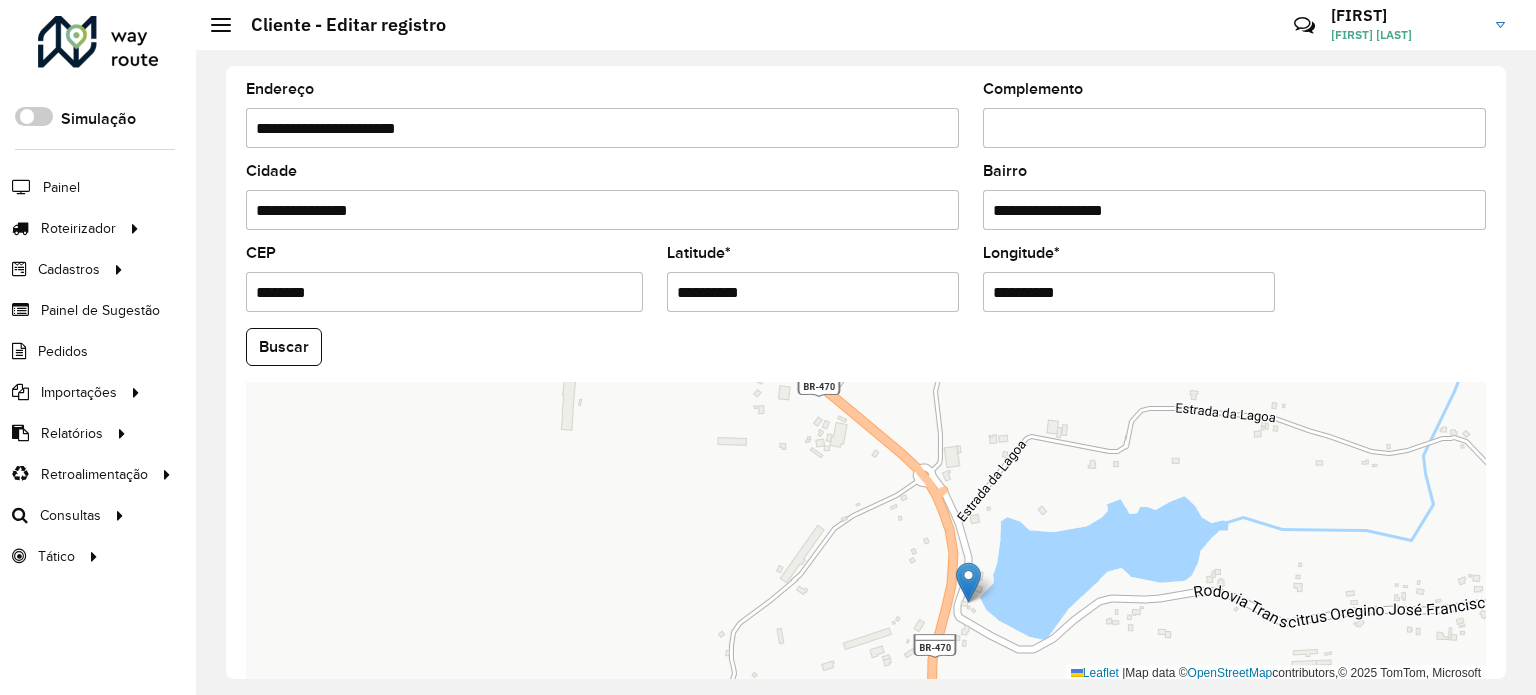 drag, startPoint x: 1242, startPoint y: 515, endPoint x: 1282, endPoint y: 597, distance: 91.235954 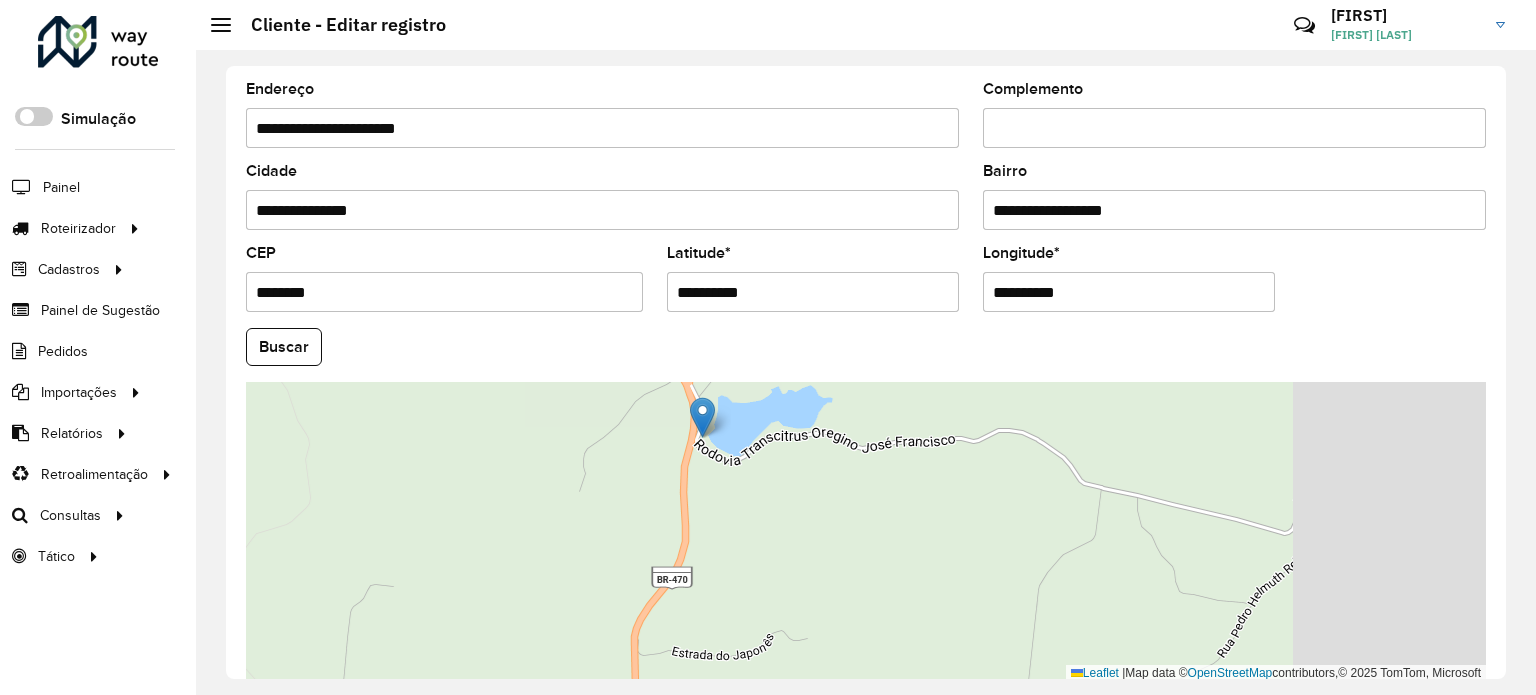 drag, startPoint x: 1151, startPoint y: 559, endPoint x: 927, endPoint y: 518, distance: 227.72131 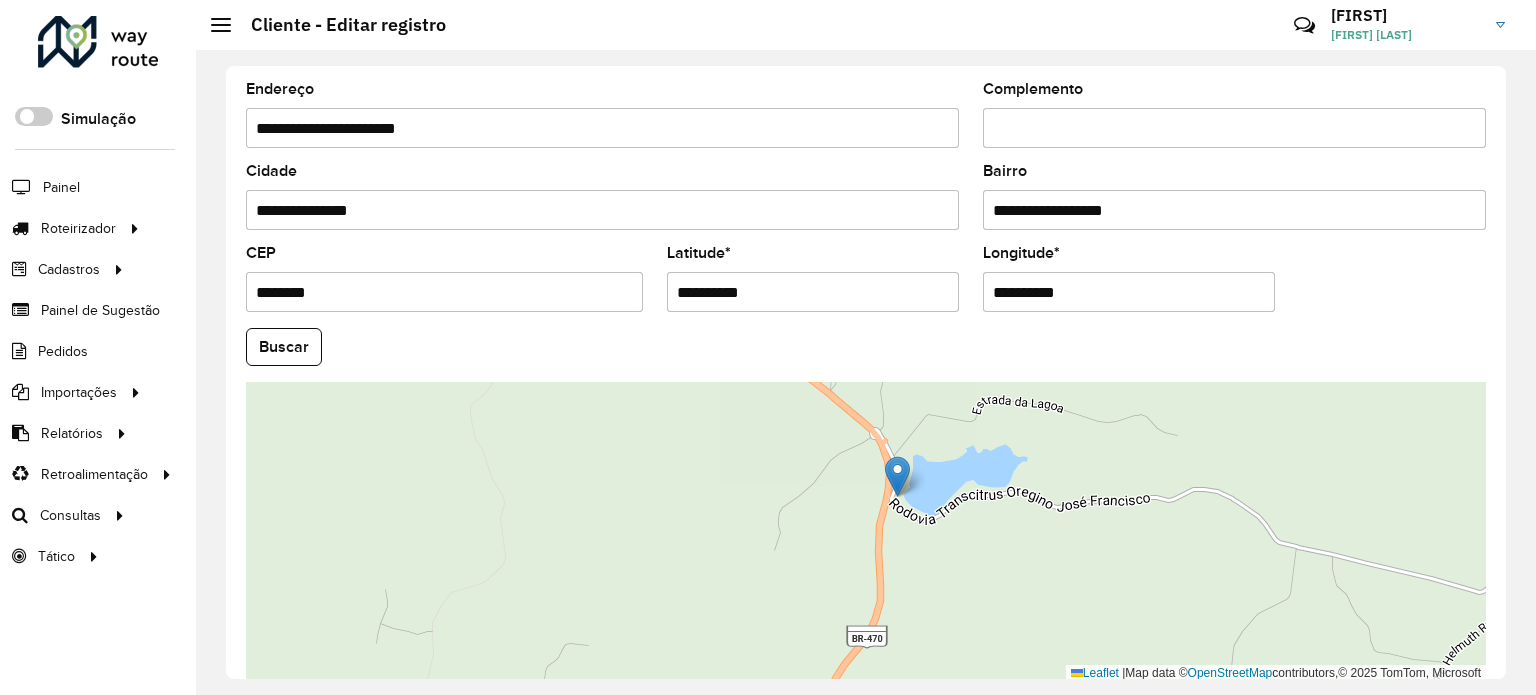 drag, startPoint x: 1020, startPoint y: 573, endPoint x: 1215, endPoint y: 633, distance: 204.02206 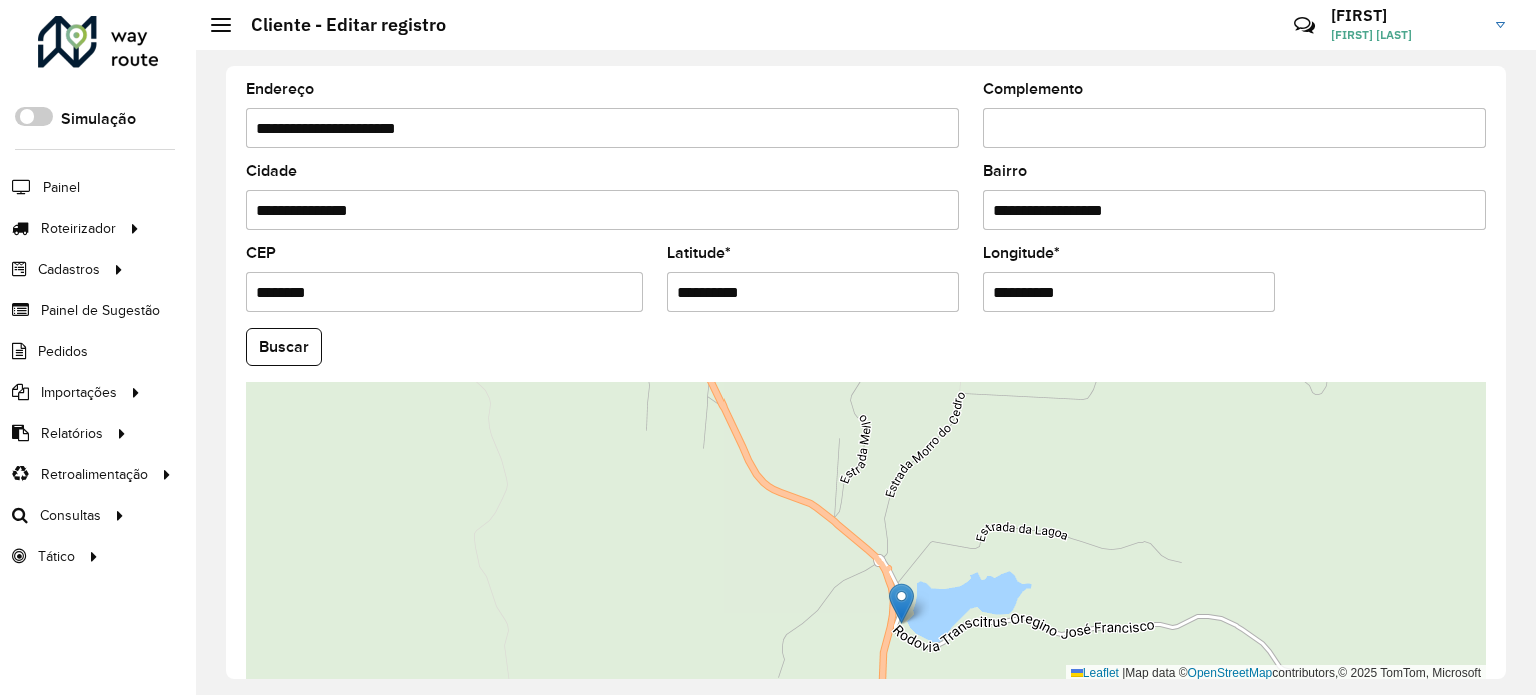 drag, startPoint x: 1184, startPoint y: 486, endPoint x: 1194, endPoint y: 630, distance: 144.3468 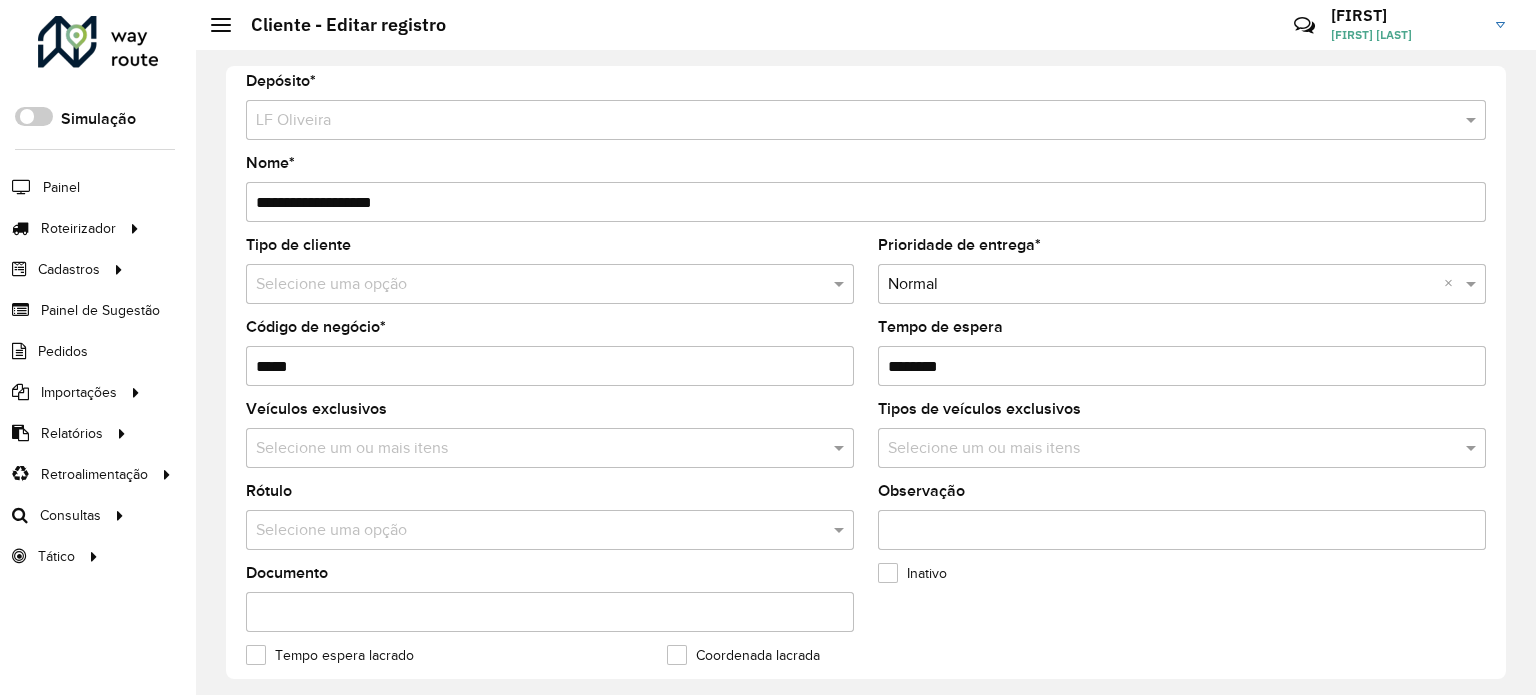 scroll, scrollTop: 0, scrollLeft: 0, axis: both 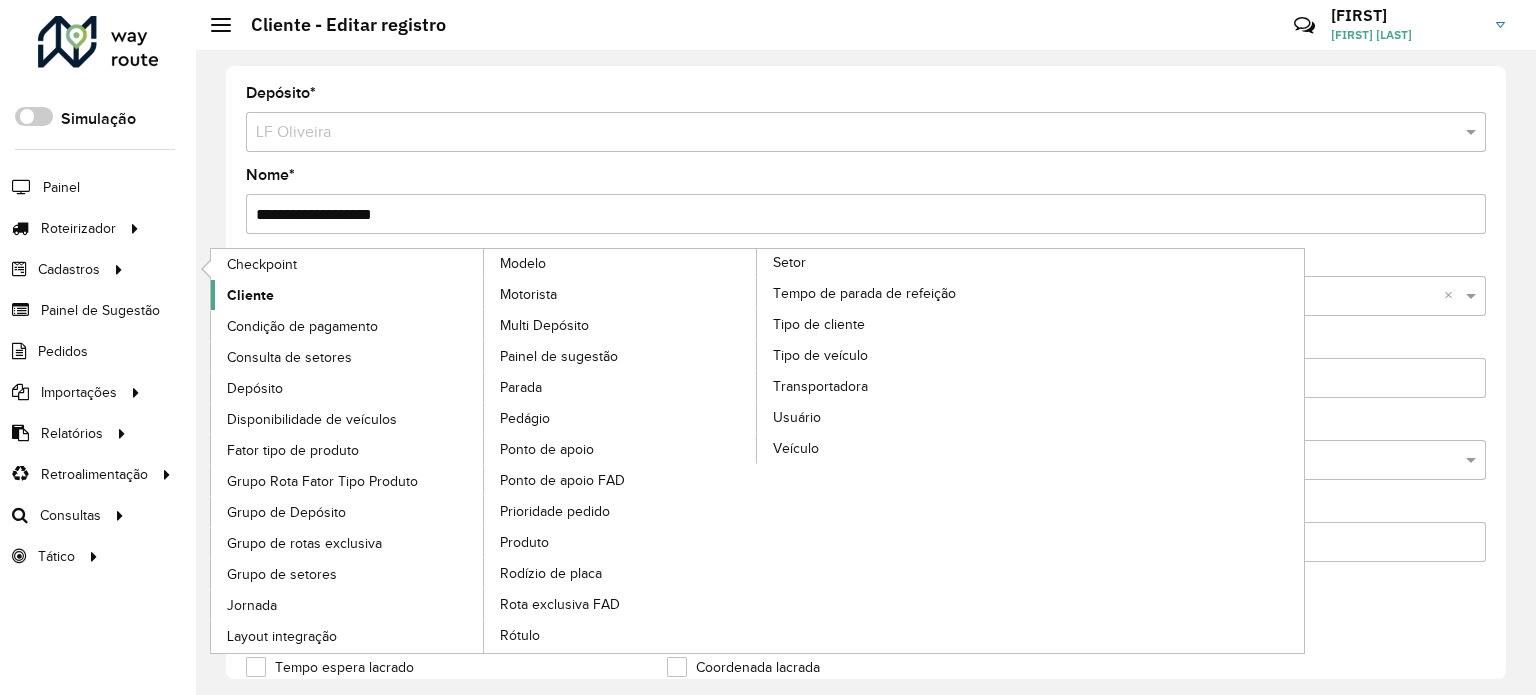 click on "Cliente" 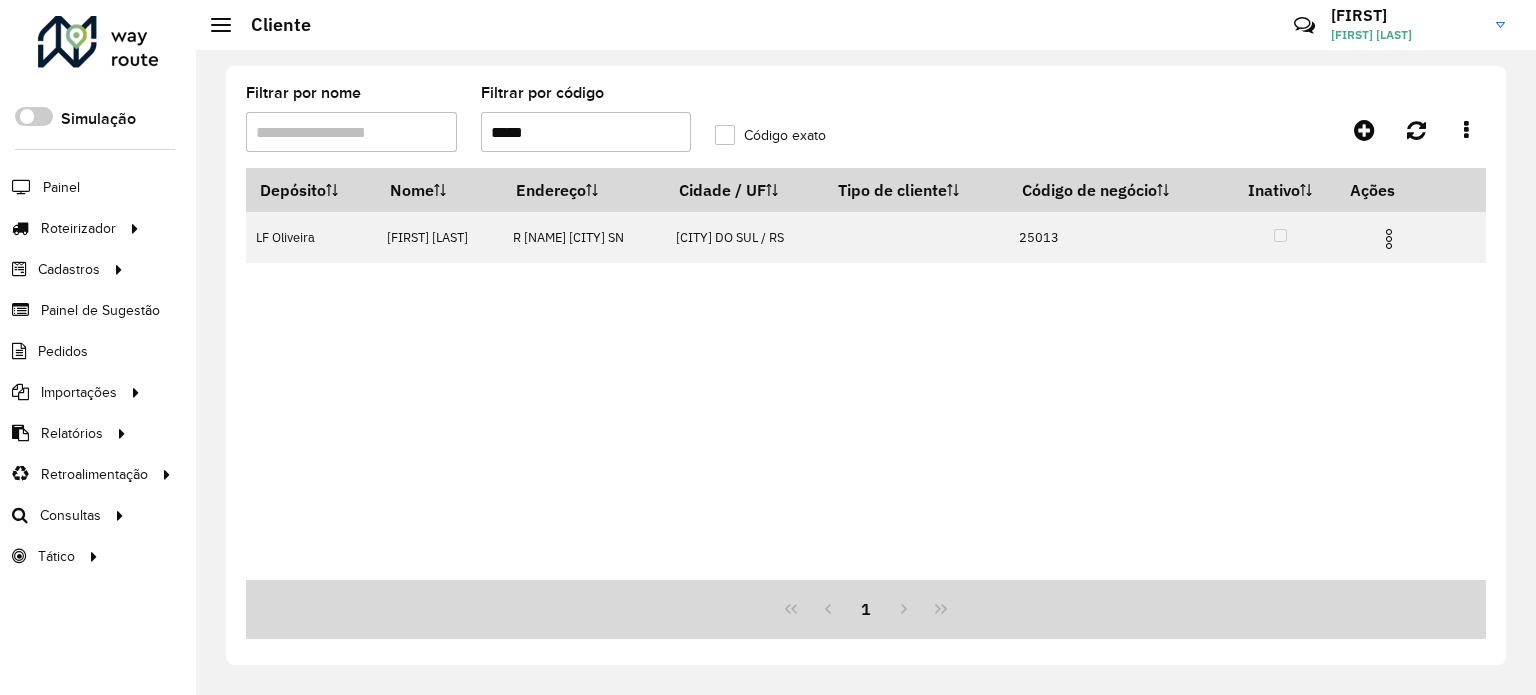 drag, startPoint x: 554, startPoint y: 138, endPoint x: 469, endPoint y: 136, distance: 85.02353 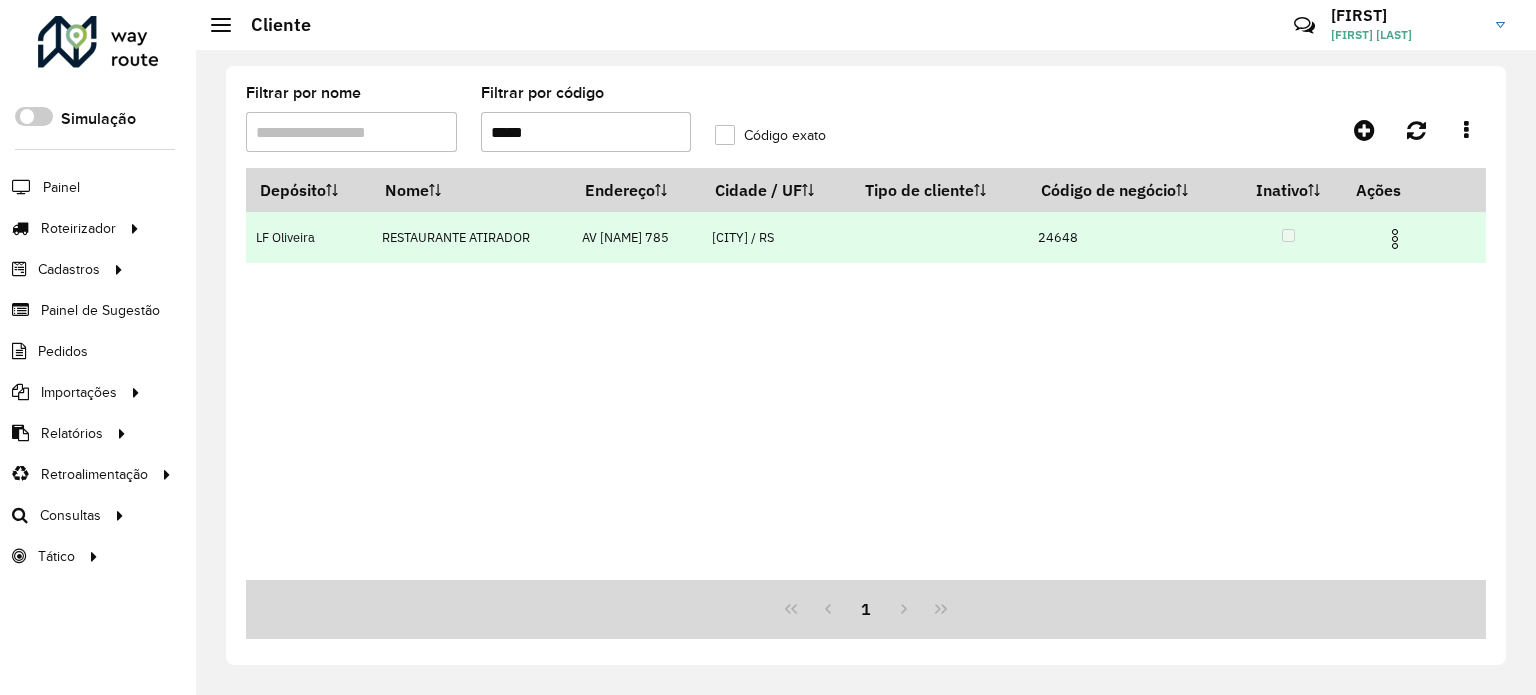 type on "*****" 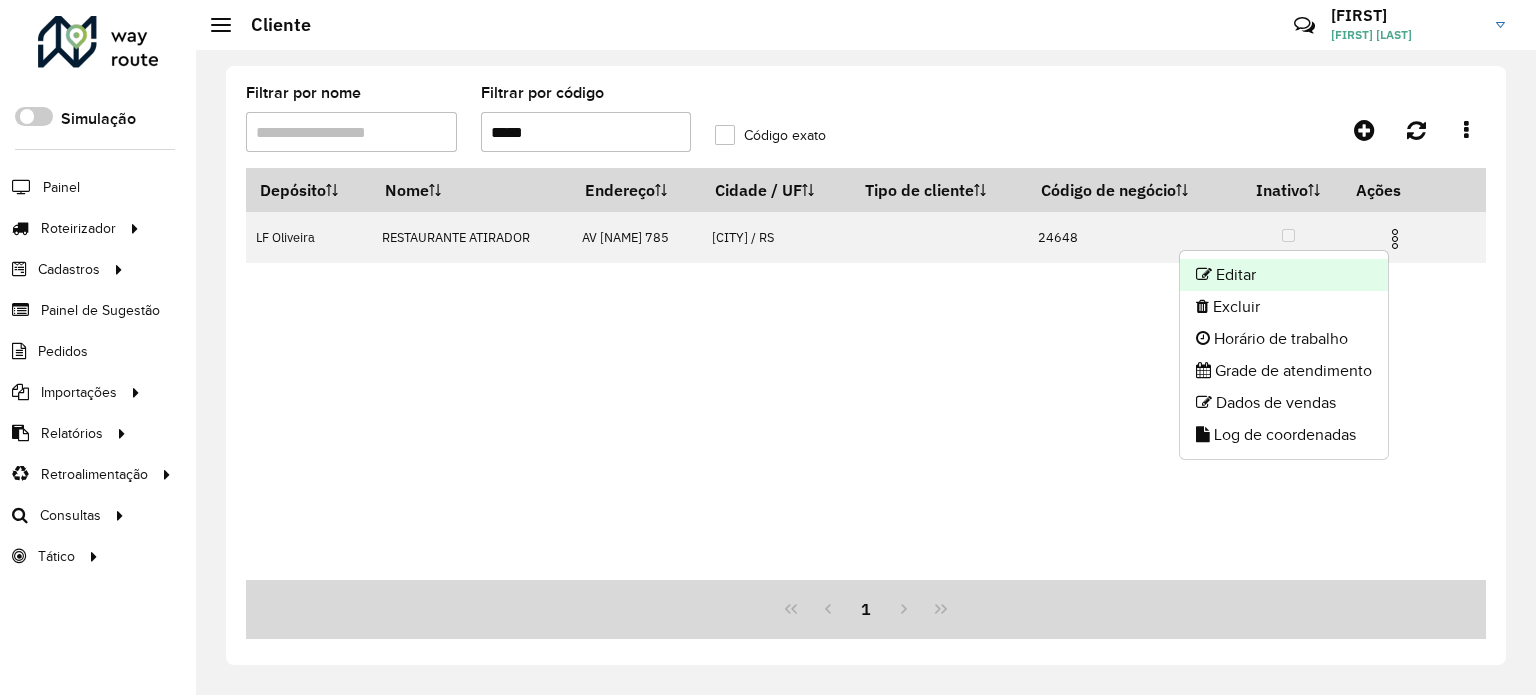 click on "Editar" 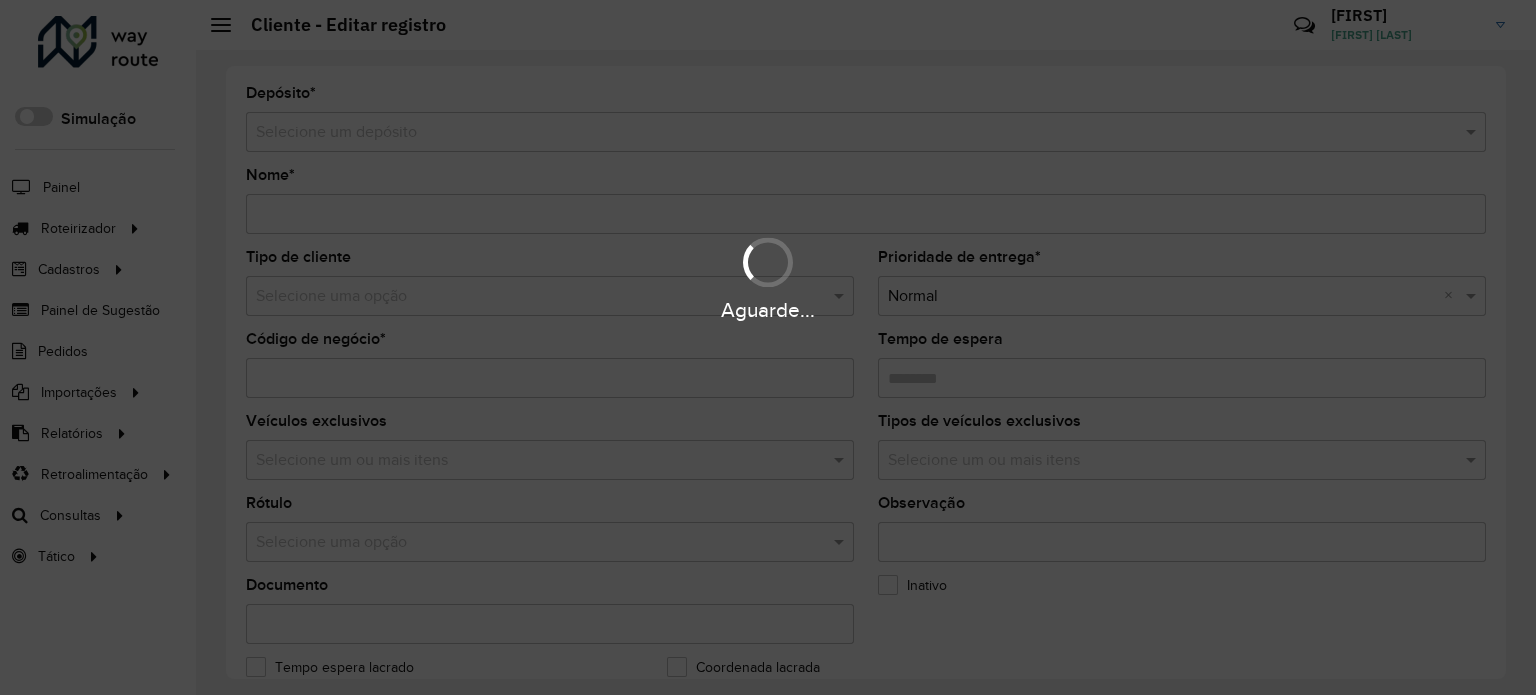 type on "**********" 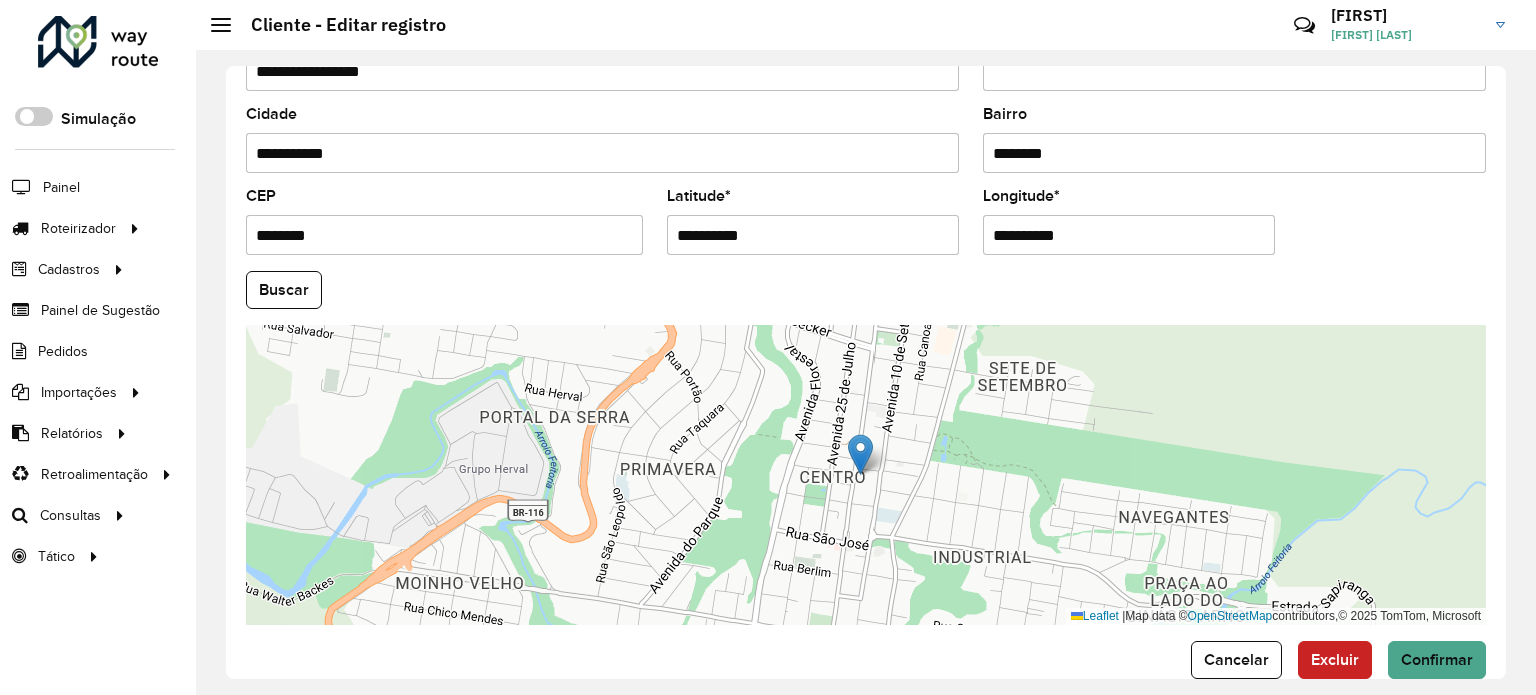 scroll, scrollTop: 784, scrollLeft: 0, axis: vertical 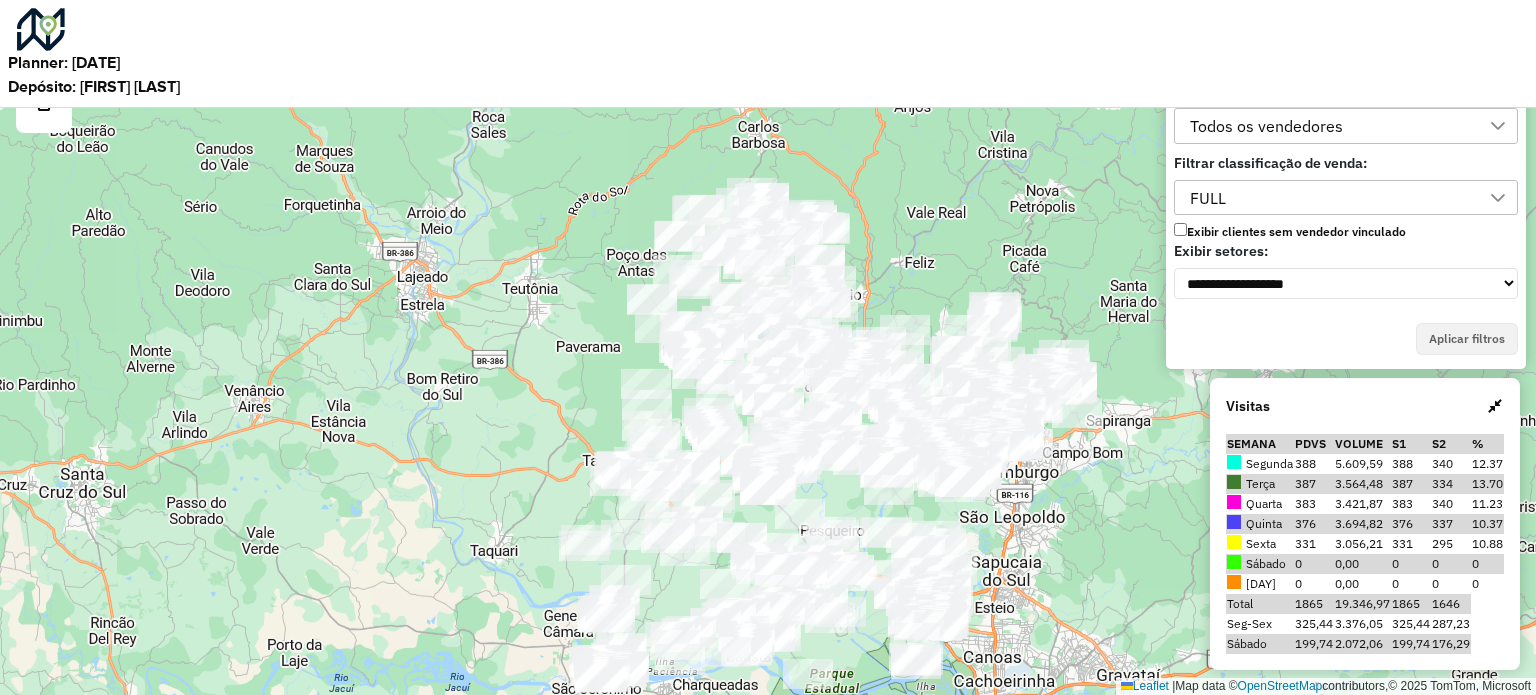 drag, startPoint x: 235, startPoint y: 299, endPoint x: 1028, endPoint y: 631, distance: 859.69354 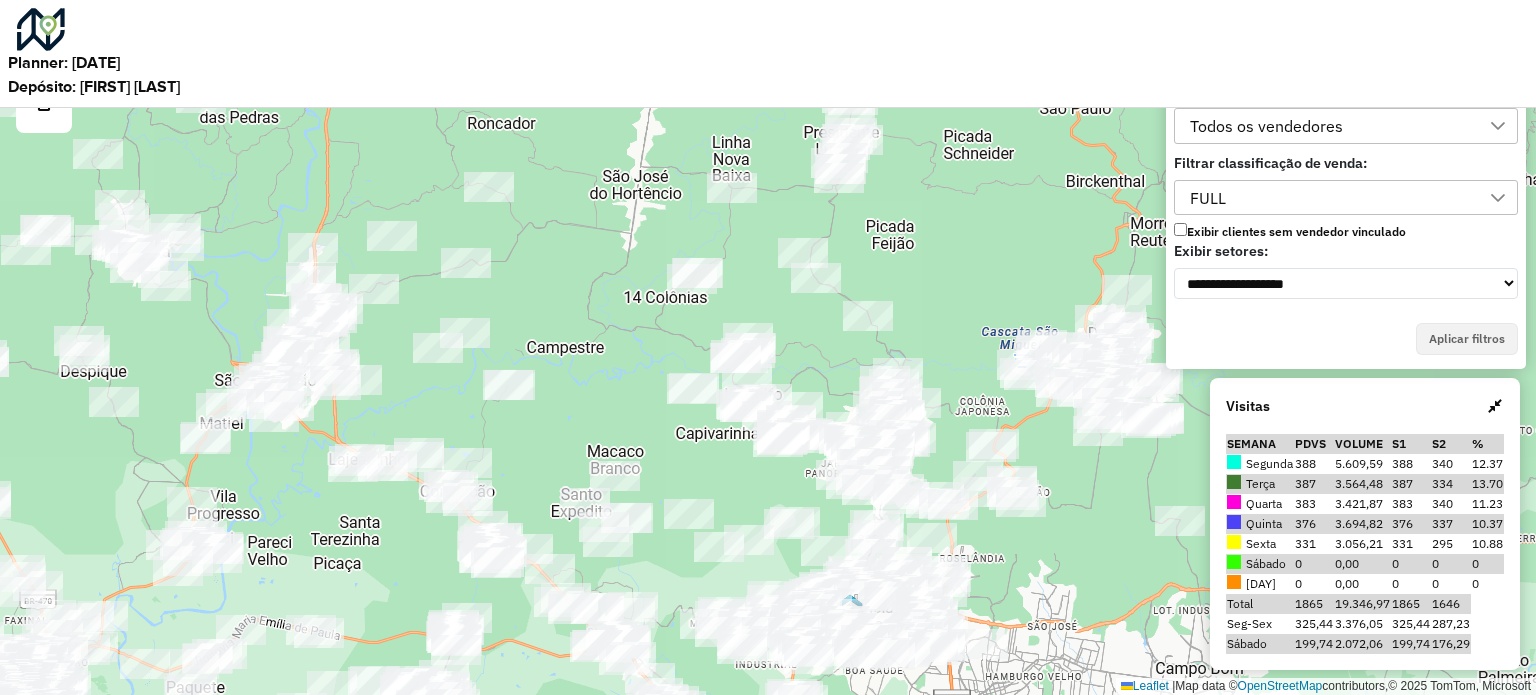 drag, startPoint x: 958, startPoint y: 300, endPoint x: 963, endPoint y: 398, distance: 98.12747 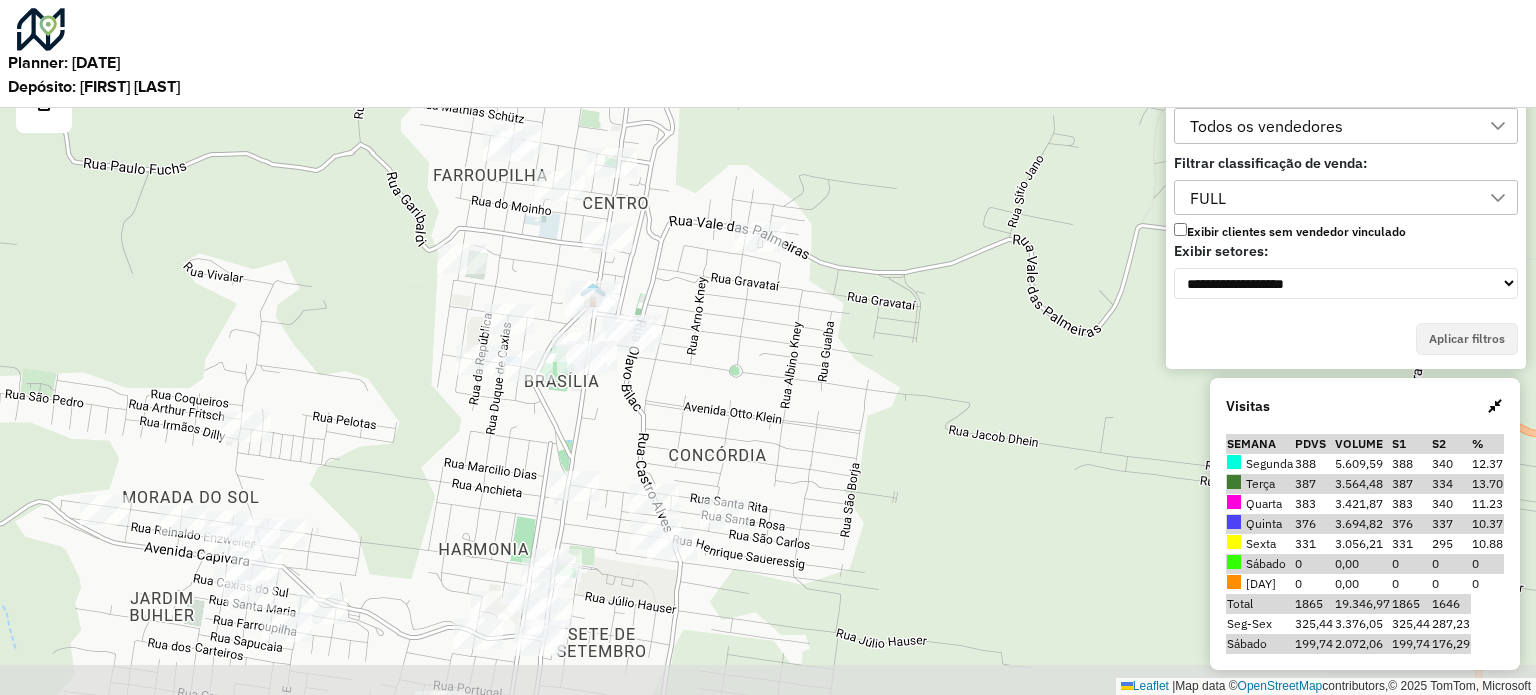 drag, startPoint x: 764, startPoint y: 460, endPoint x: 675, endPoint y: 357, distance: 136.12494 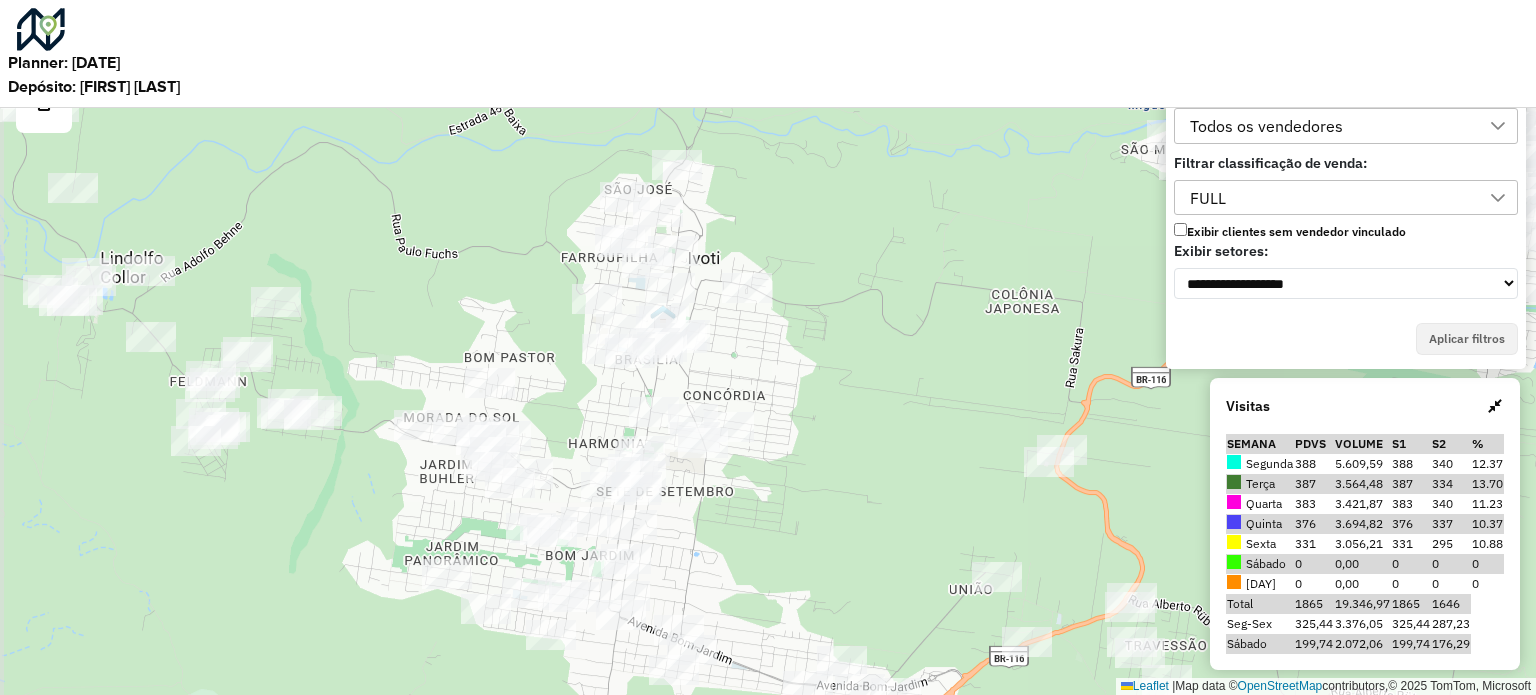 drag, startPoint x: 526, startPoint y: 447, endPoint x: 613, endPoint y: 428, distance: 89.050545 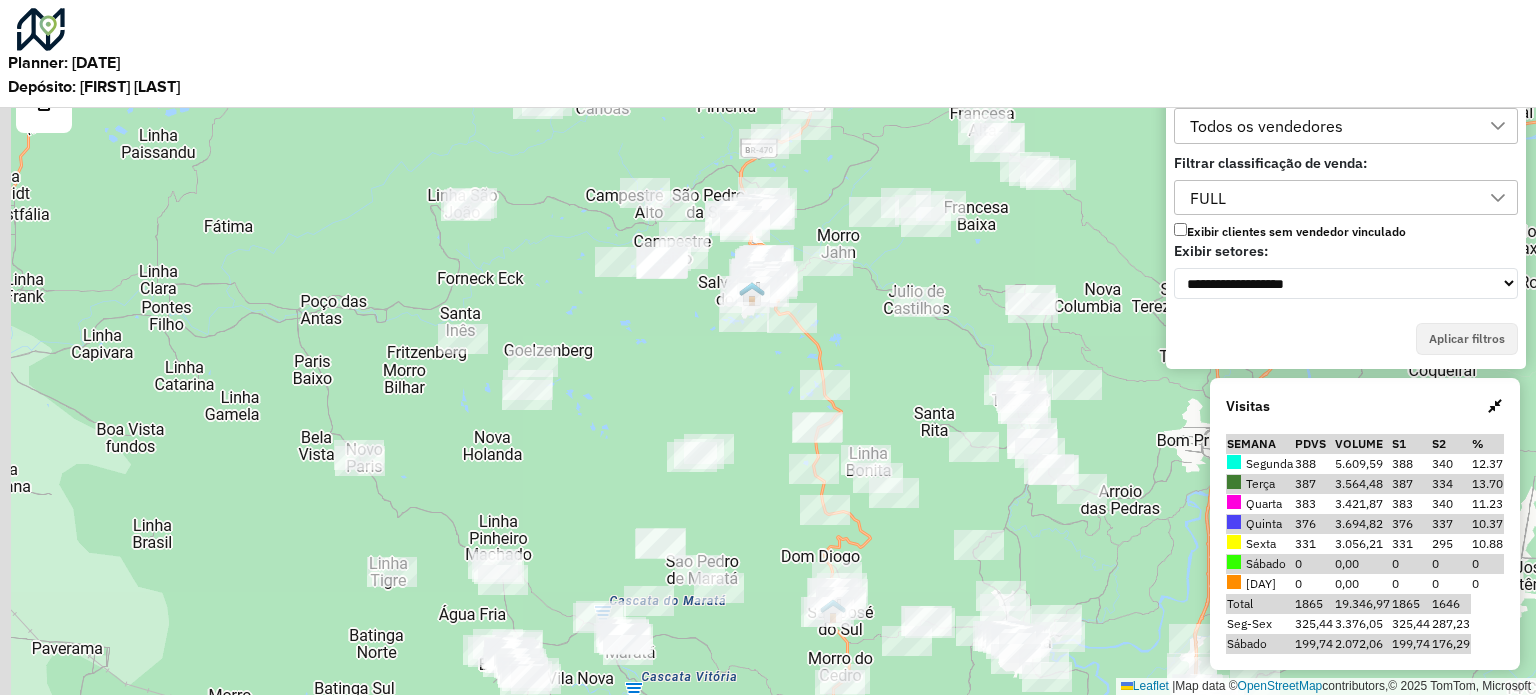 drag, startPoint x: 849, startPoint y: 338, endPoint x: 925, endPoint y: 513, distance: 190.79047 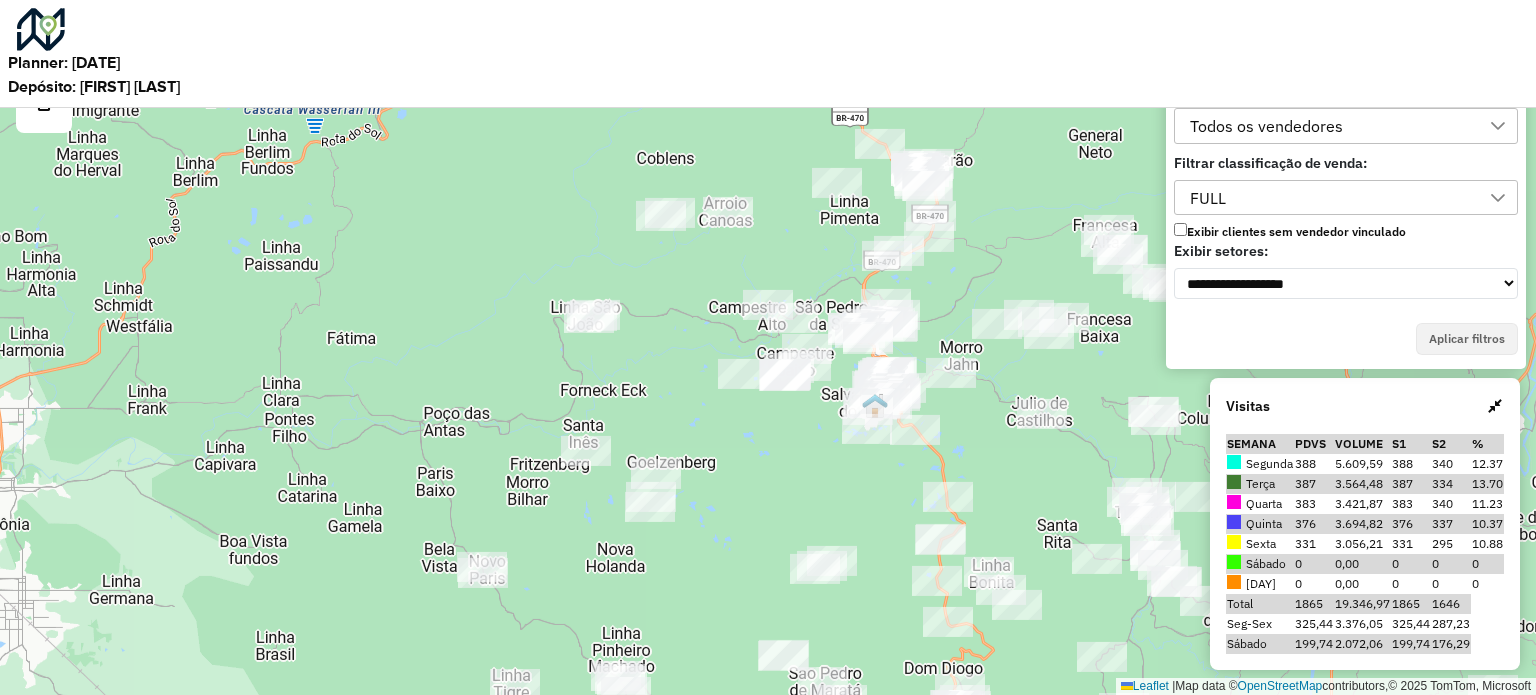 drag, startPoint x: 806, startPoint y: 414, endPoint x: 899, endPoint y: 579, distance: 189.40433 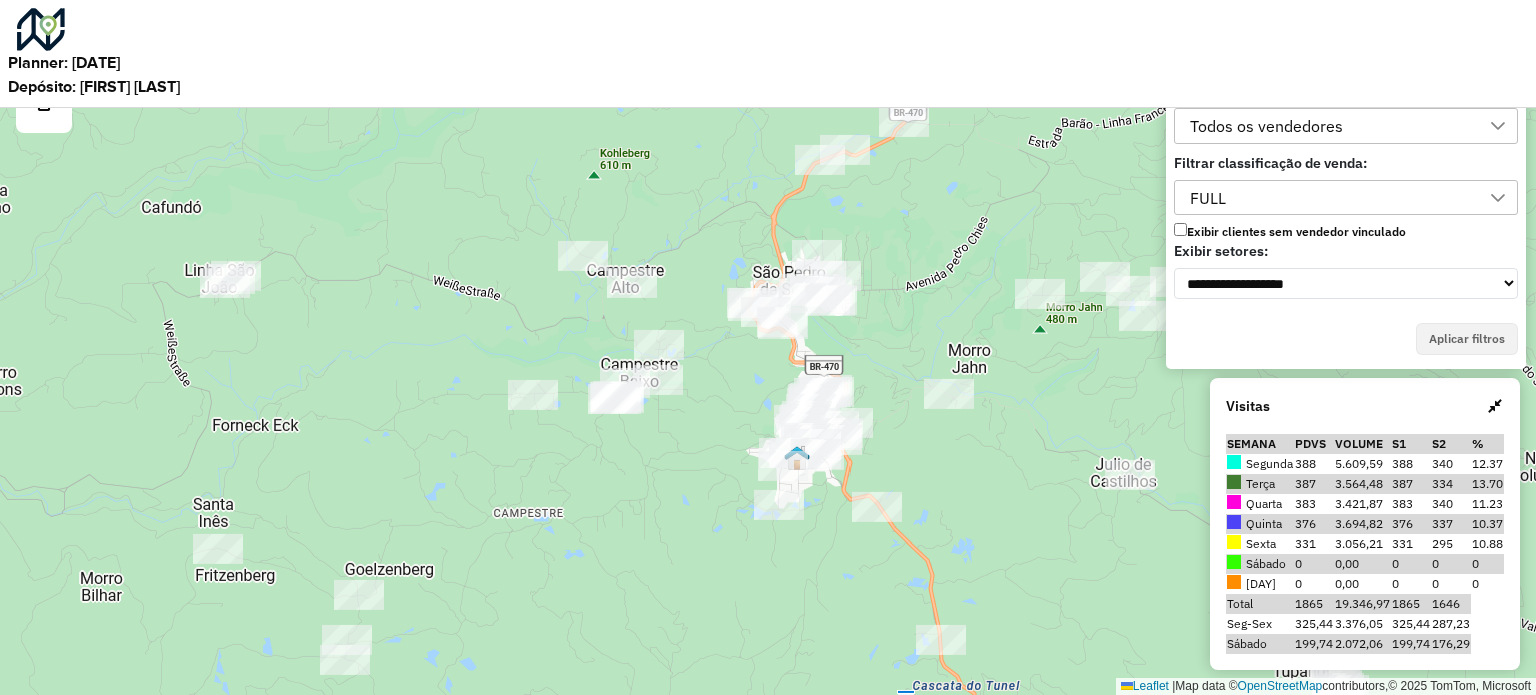 drag, startPoint x: 957, startPoint y: 408, endPoint x: 820, endPoint y: 529, distance: 182.78403 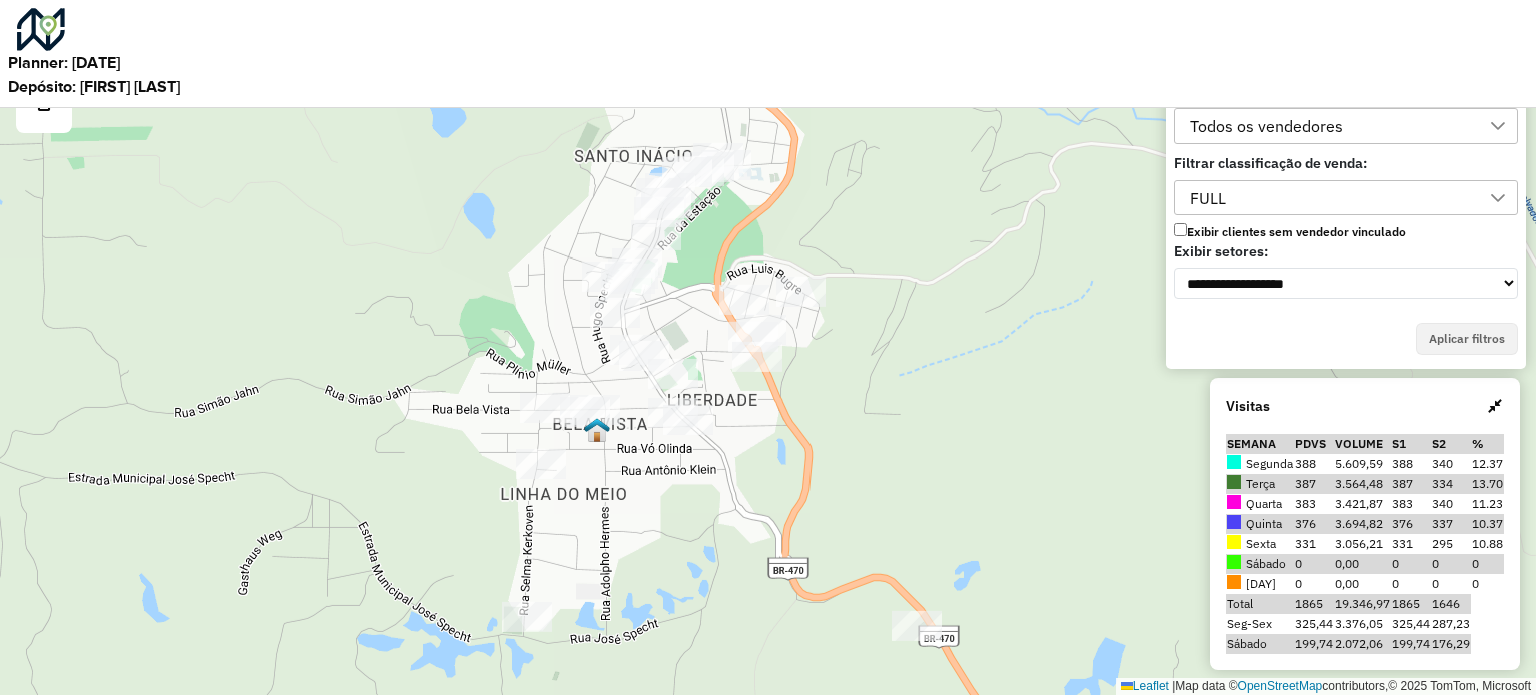 drag, startPoint x: 916, startPoint y: 459, endPoint x: 944, endPoint y: 507, distance: 55.569775 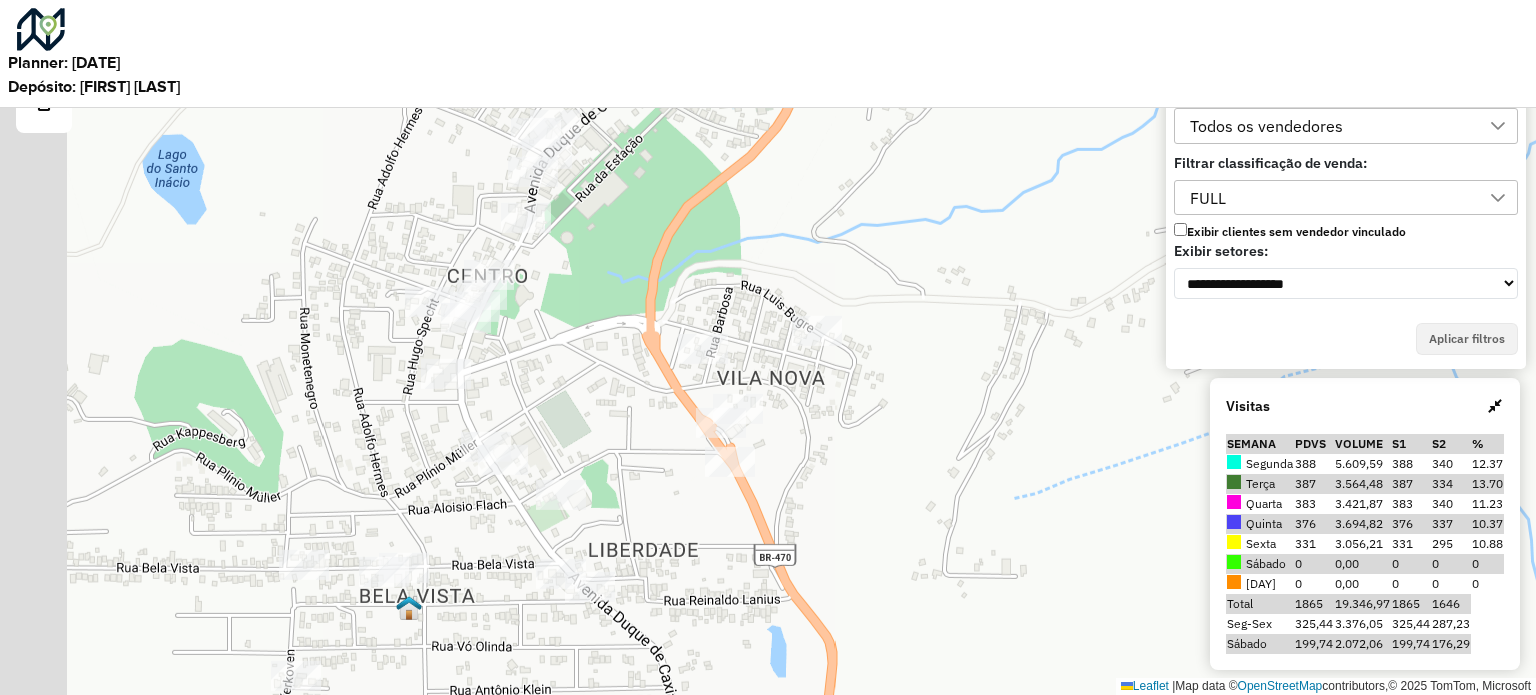drag, startPoint x: 885, startPoint y: 414, endPoint x: 965, endPoint y: 542, distance: 150.9437 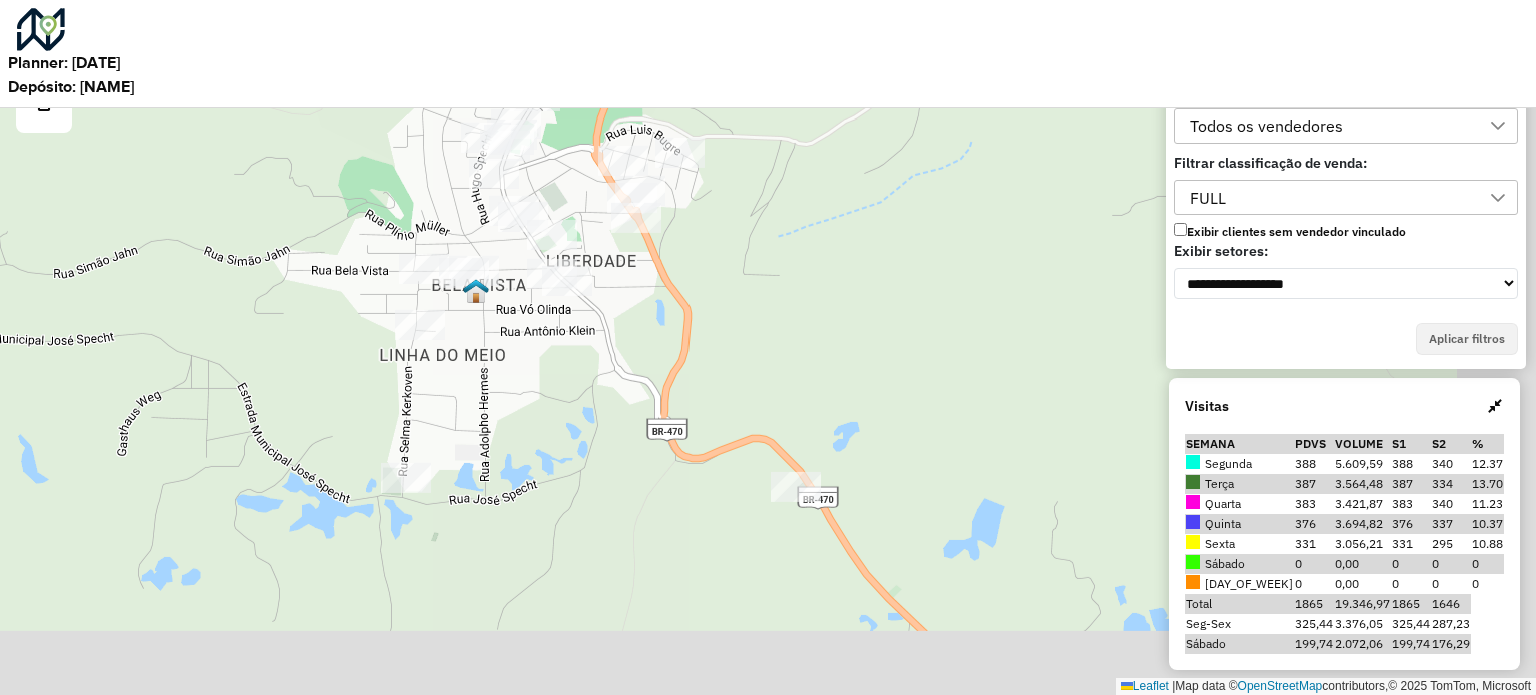scroll, scrollTop: 0, scrollLeft: 0, axis: both 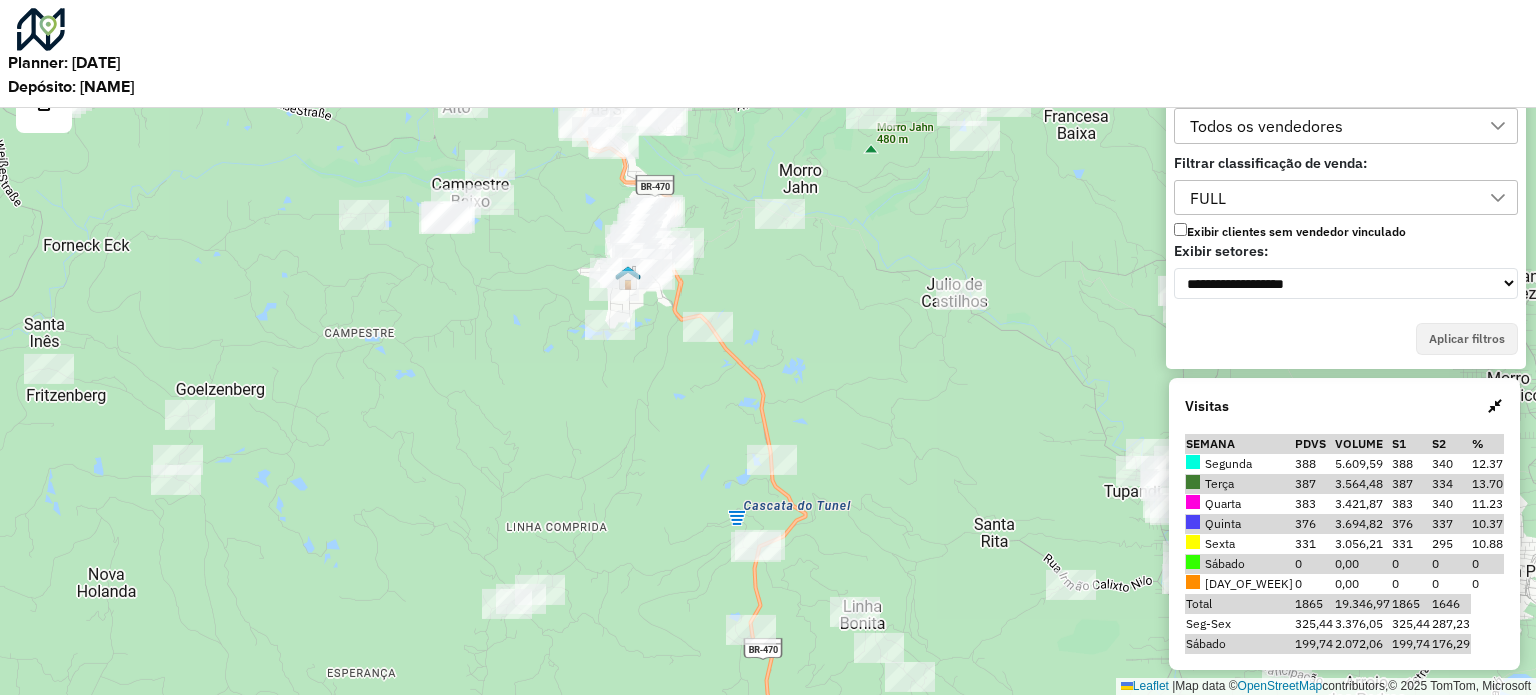 drag, startPoint x: 865, startPoint y: 473, endPoint x: 807, endPoint y: 302, distance: 180.56854 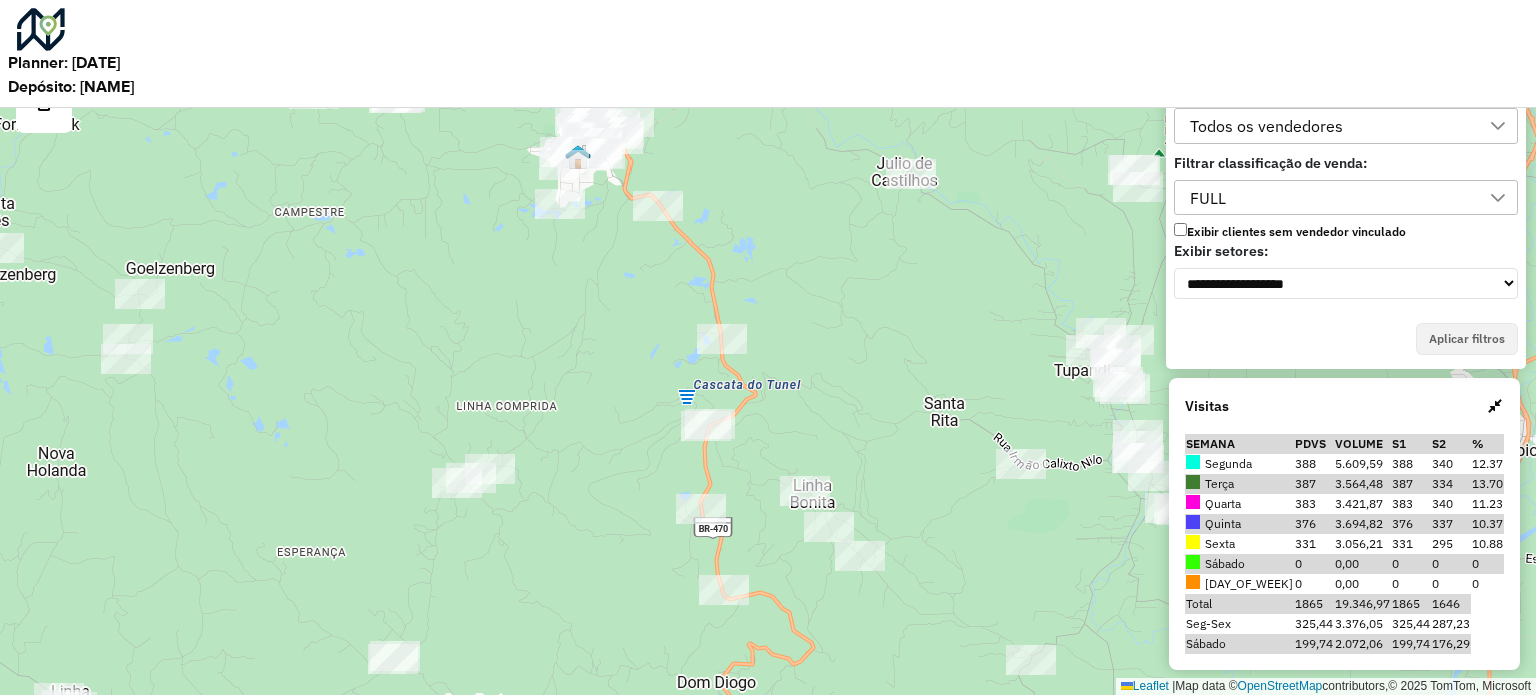 click on "Leaflet   |  Map data ©  OpenStreetMap  contributors,© 2025 TomTom, Microsoft" at bounding box center [768, 347] 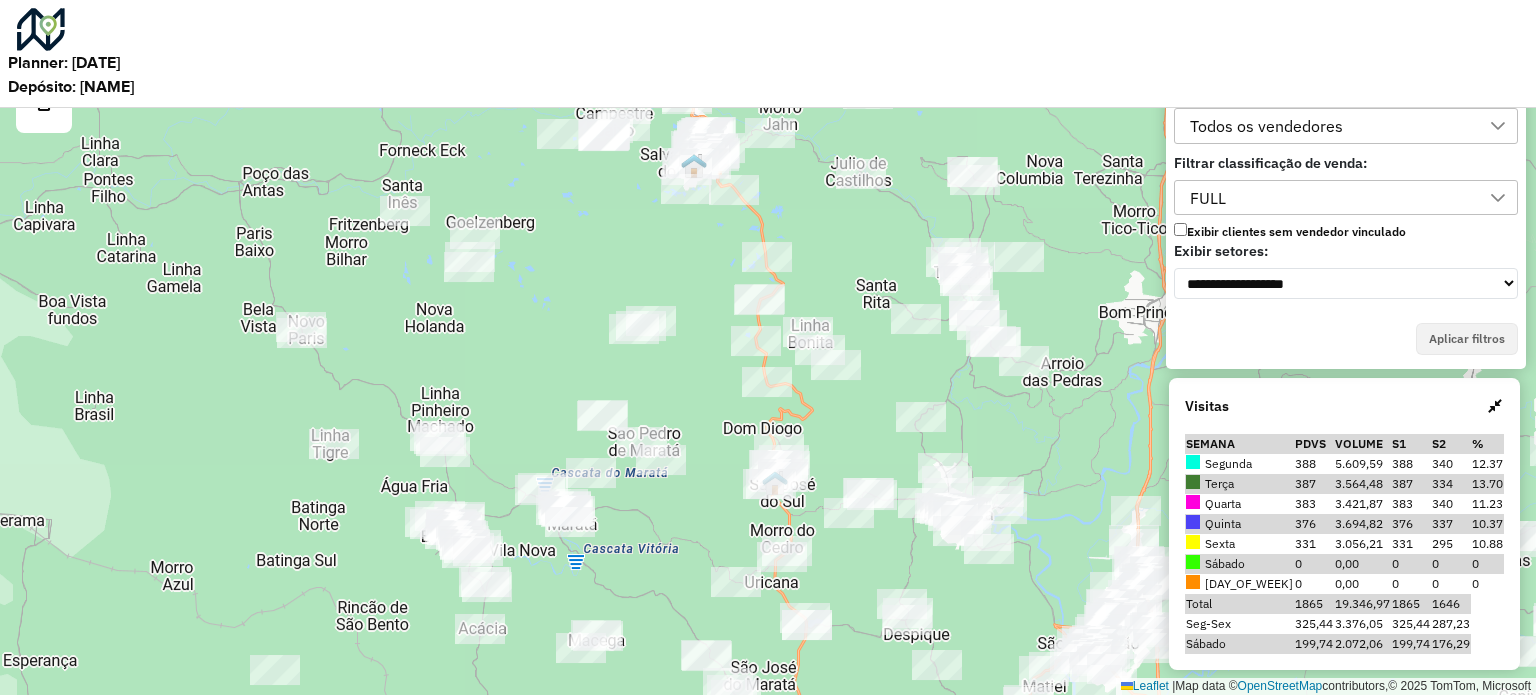 drag, startPoint x: 768, startPoint y: 559, endPoint x: 791, endPoint y: 397, distance: 163.62457 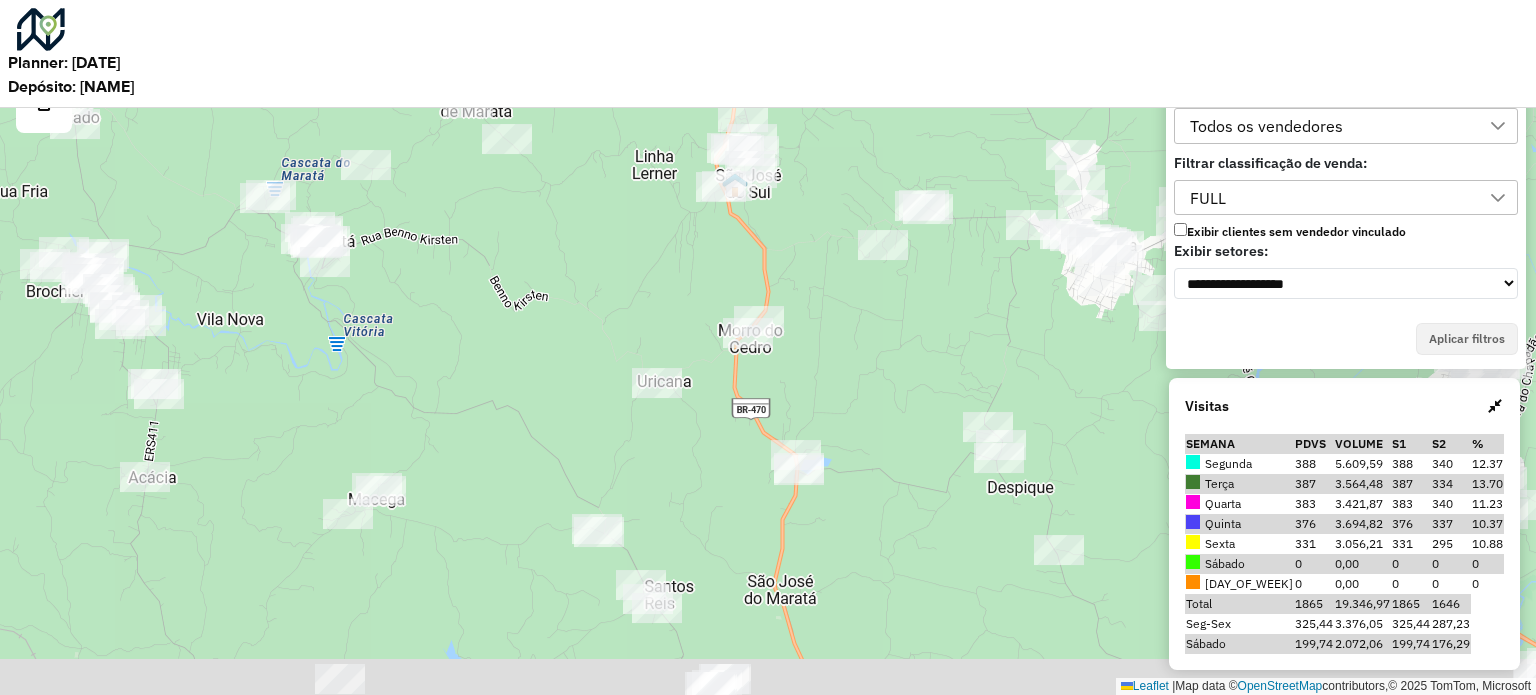 drag, startPoint x: 866, startPoint y: 423, endPoint x: 823, endPoint y: 263, distance: 165.6774 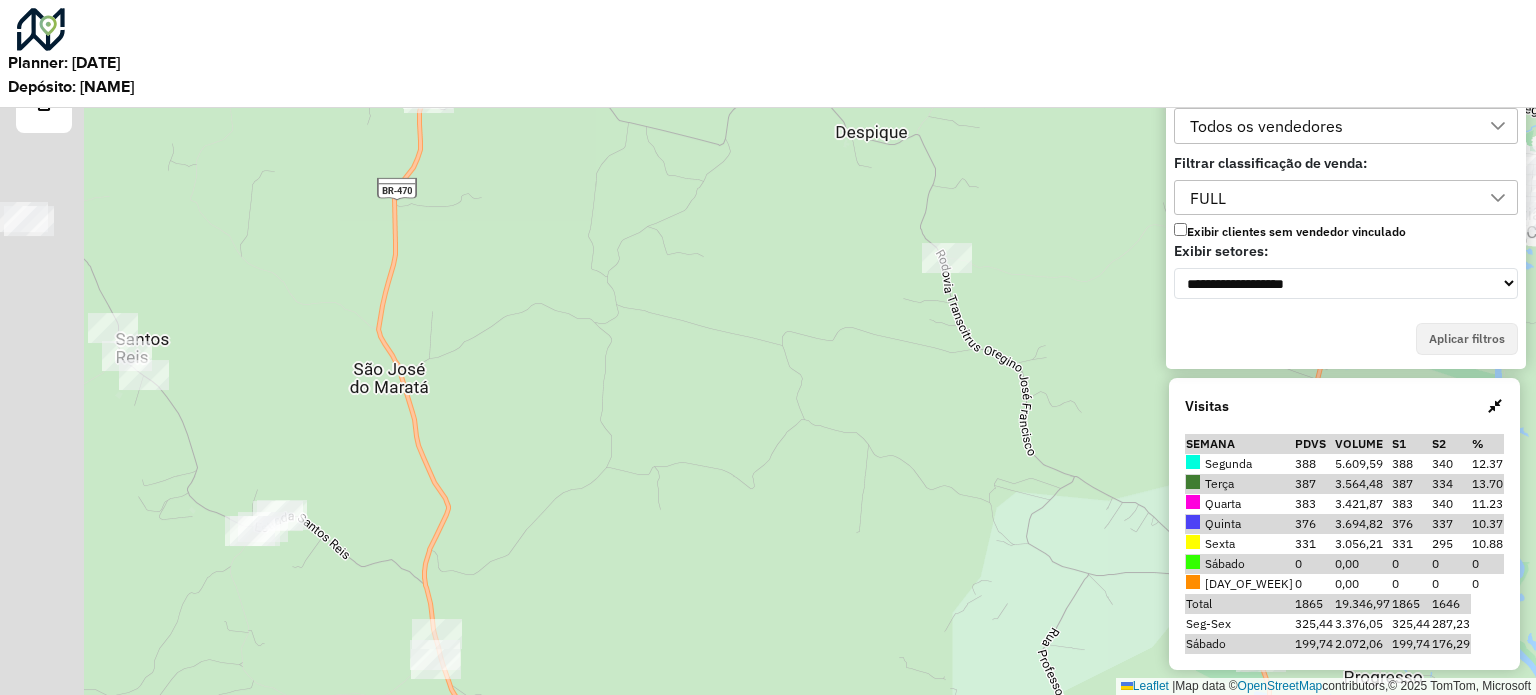 drag, startPoint x: 500, startPoint y: 473, endPoint x: 700, endPoint y: 472, distance: 200.0025 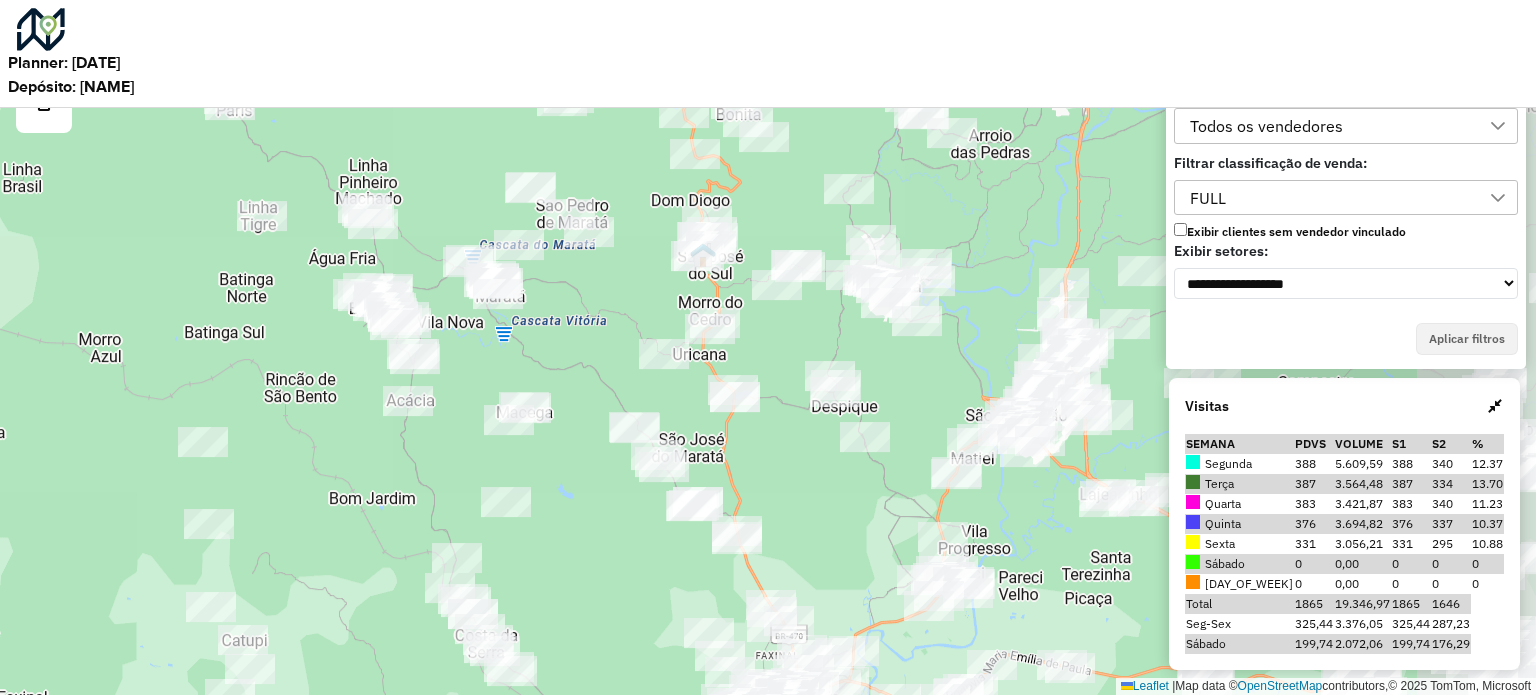 drag, startPoint x: 951, startPoint y: 358, endPoint x: 828, endPoint y: 300, distance: 135.98897 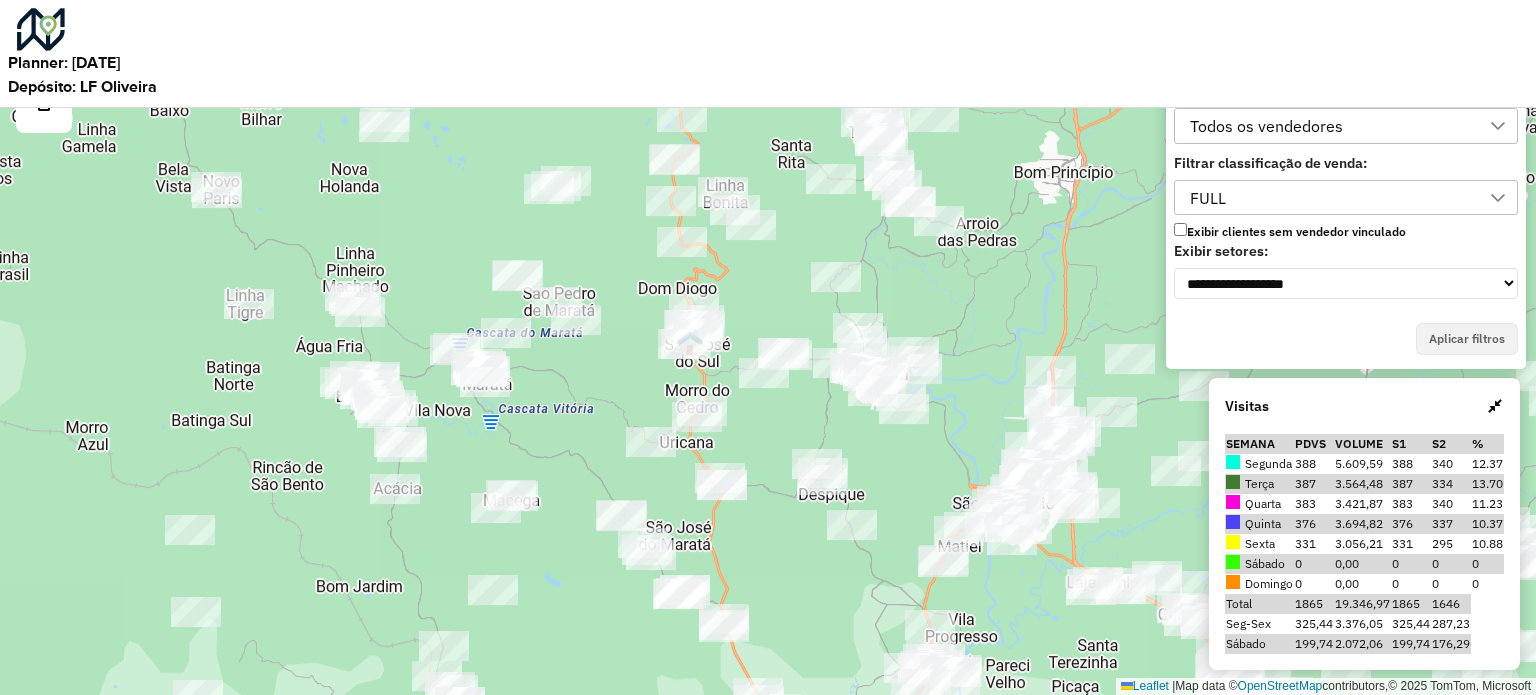 scroll, scrollTop: 0, scrollLeft: 0, axis: both 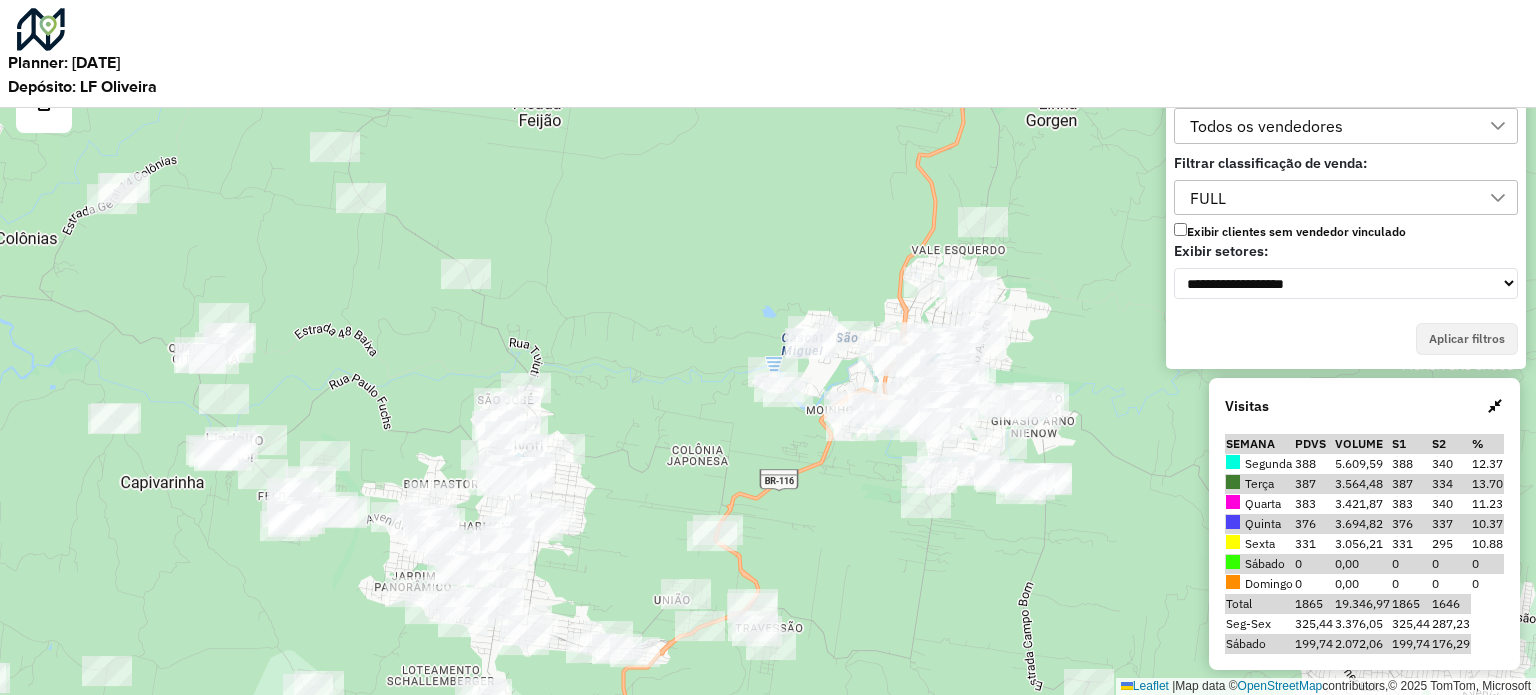 drag, startPoint x: 1024, startPoint y: 481, endPoint x: 653, endPoint y: 431, distance: 374.3541 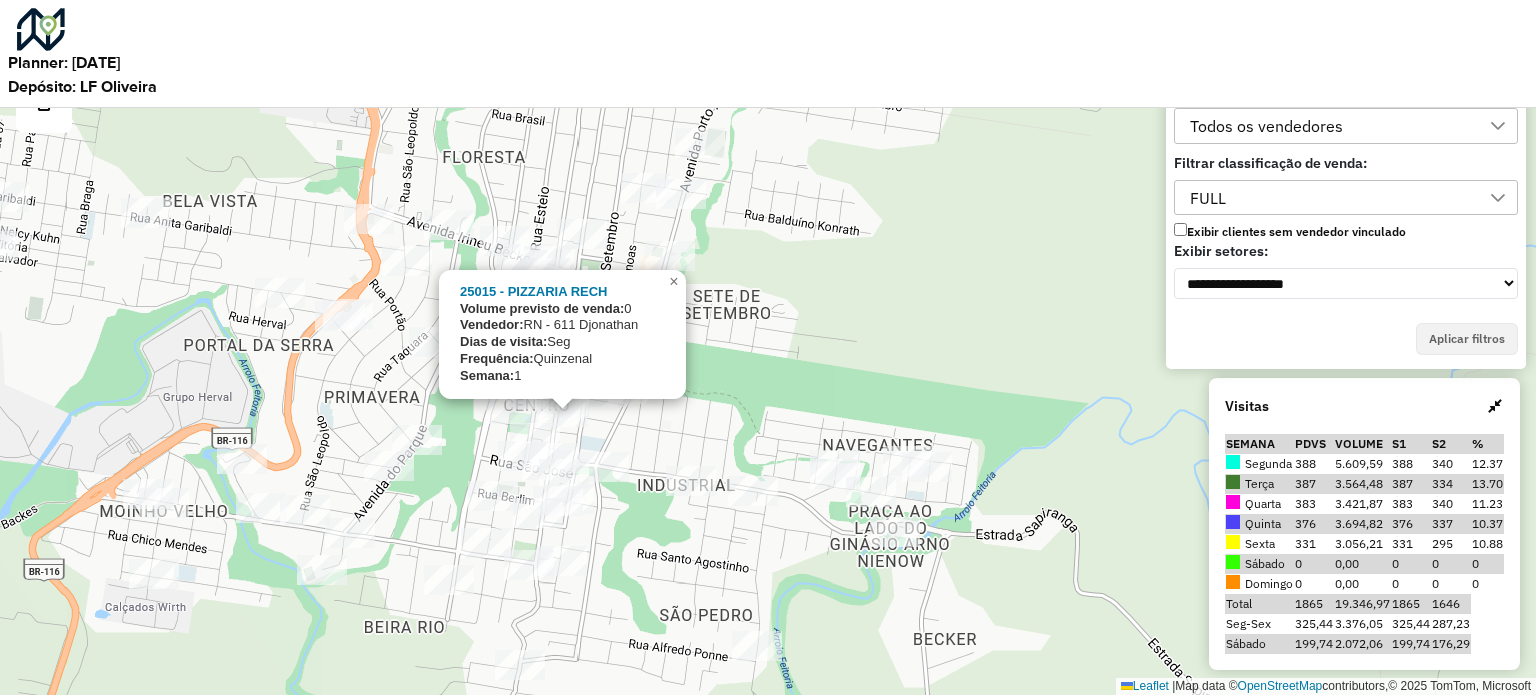 drag, startPoint x: 776, startPoint y: 291, endPoint x: 788, endPoint y: 295, distance: 12.649111 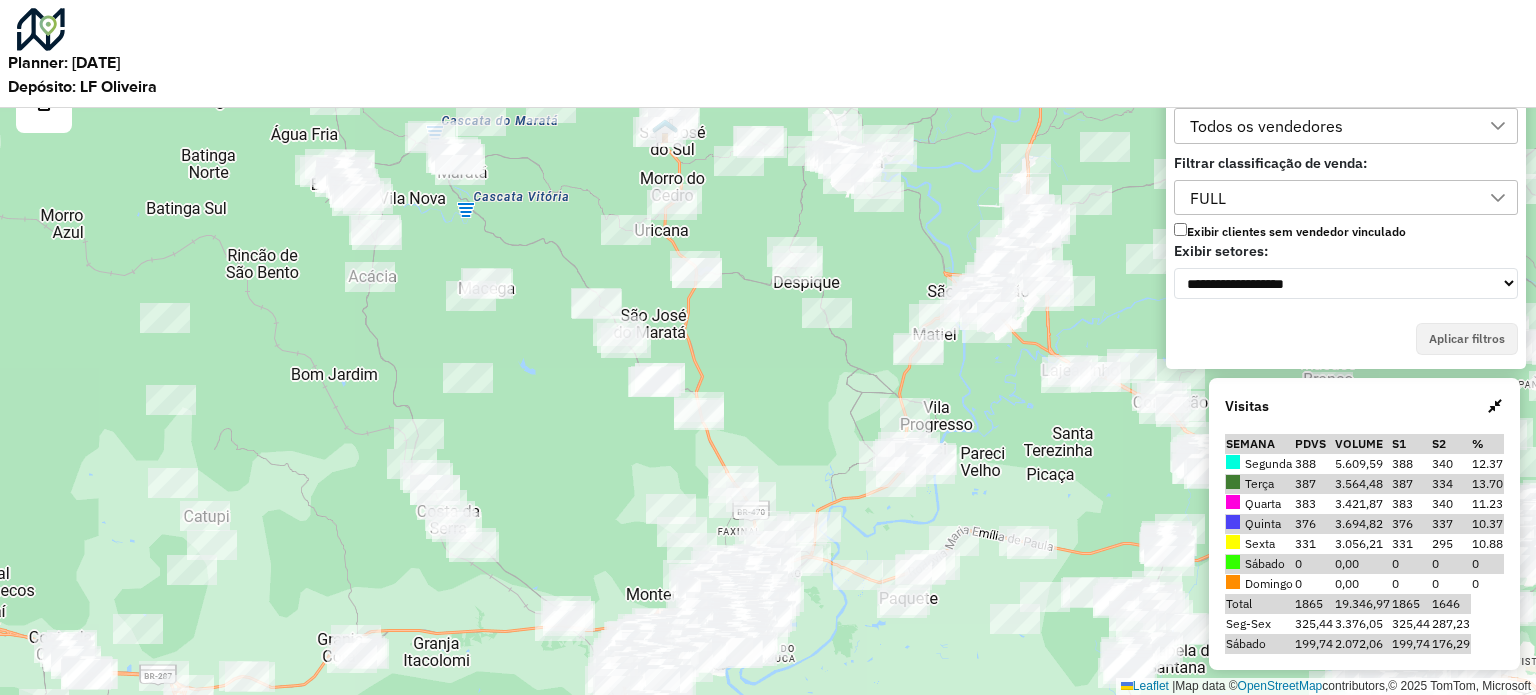 drag, startPoint x: 748, startPoint y: 259, endPoint x: 849, endPoint y: 335, distance: 126.40016 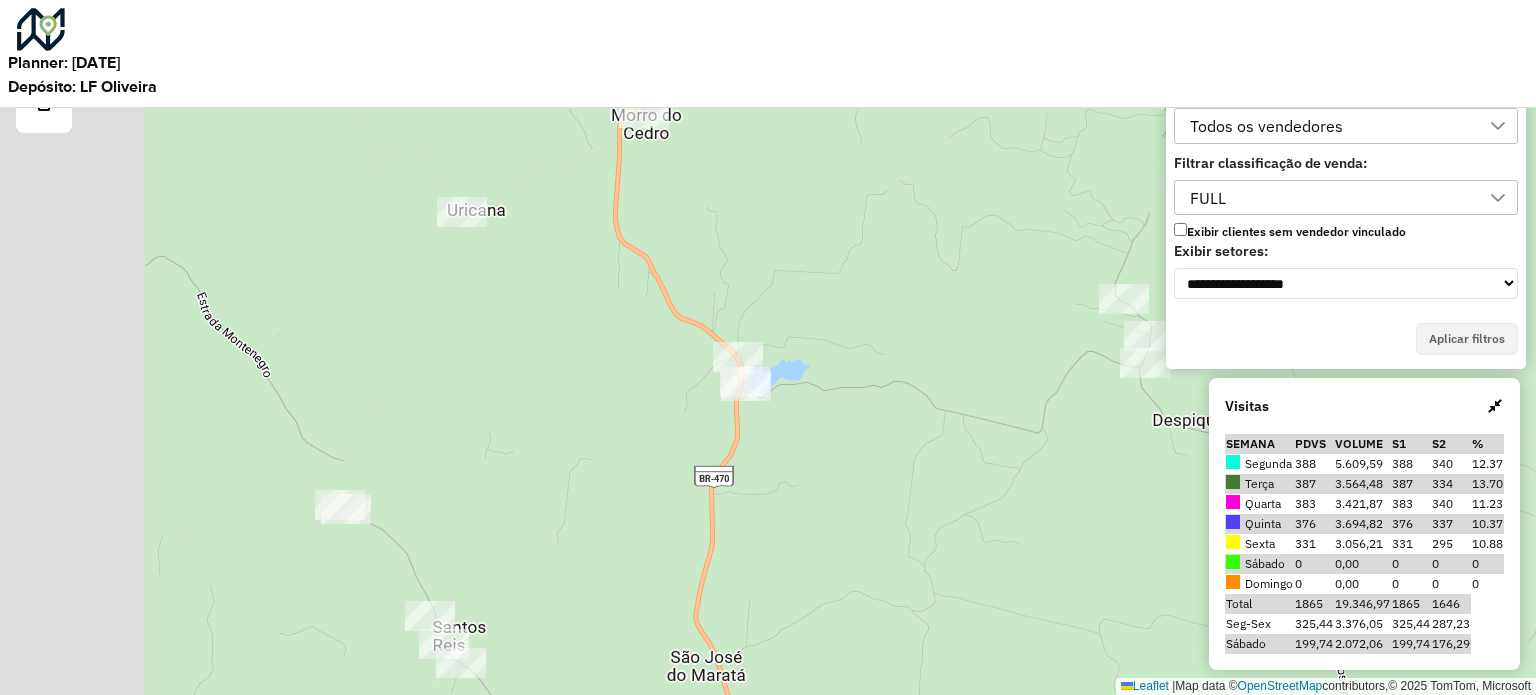 drag, startPoint x: 701, startPoint y: 215, endPoint x: 897, endPoint y: 483, distance: 332.0241 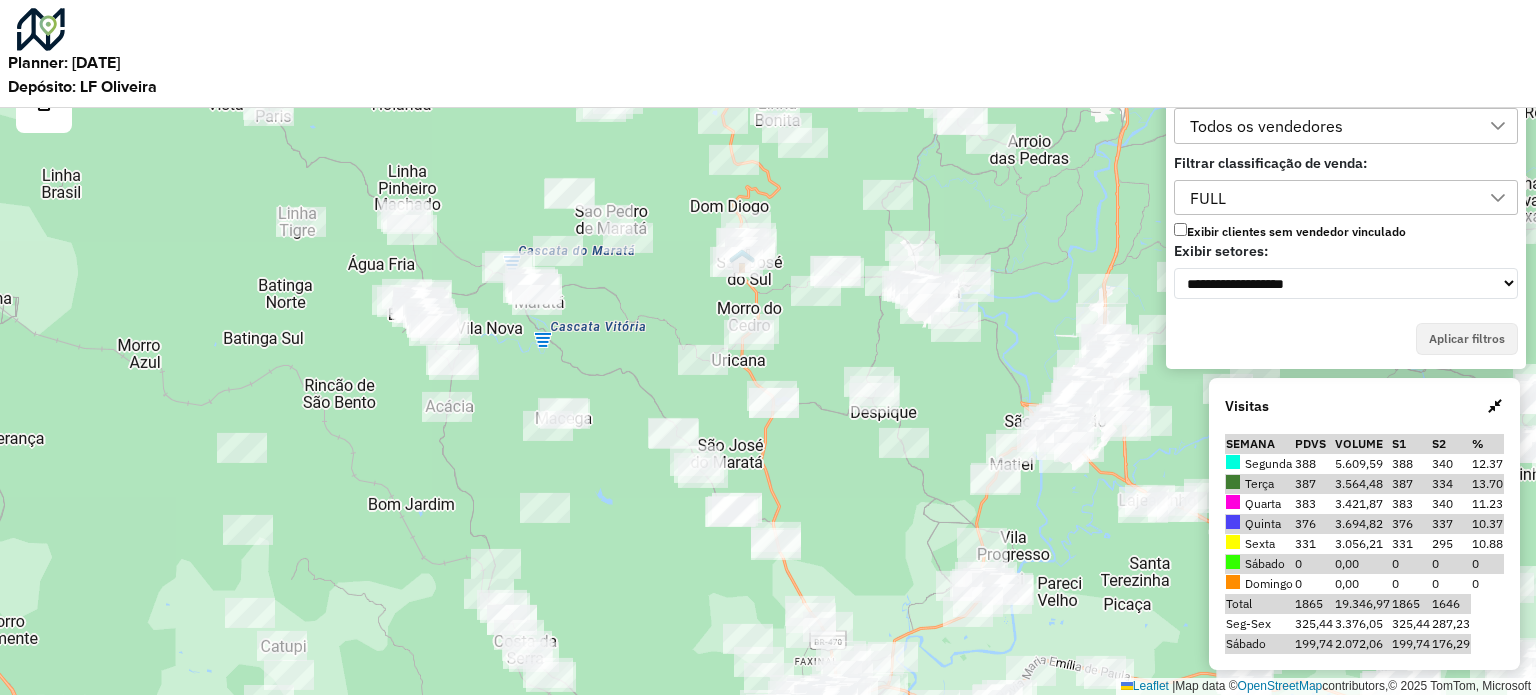 scroll, scrollTop: 0, scrollLeft: 0, axis: both 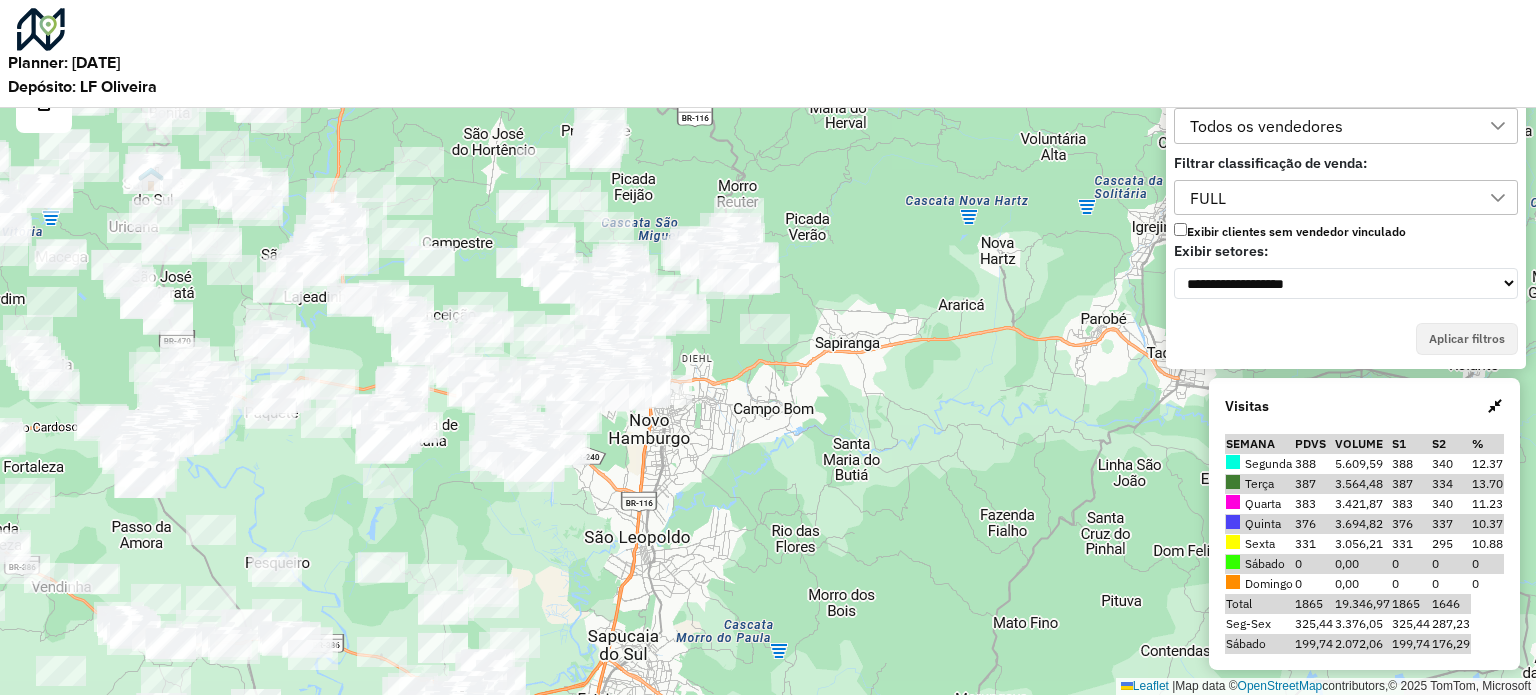 drag, startPoint x: 962, startPoint y: 489, endPoint x: 448, endPoint y: 285, distance: 553.0027 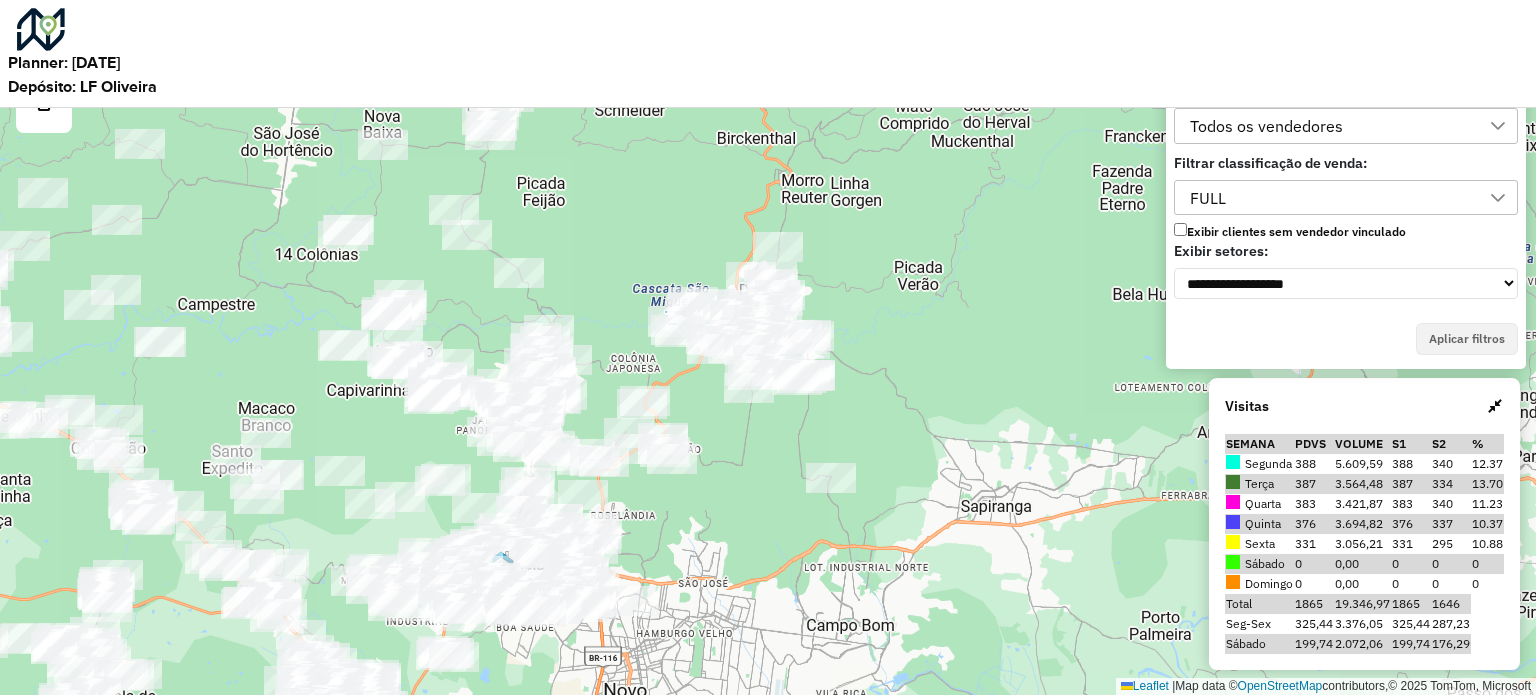 drag, startPoint x: 867, startPoint y: 335, endPoint x: 944, endPoint y: 435, distance: 126.210144 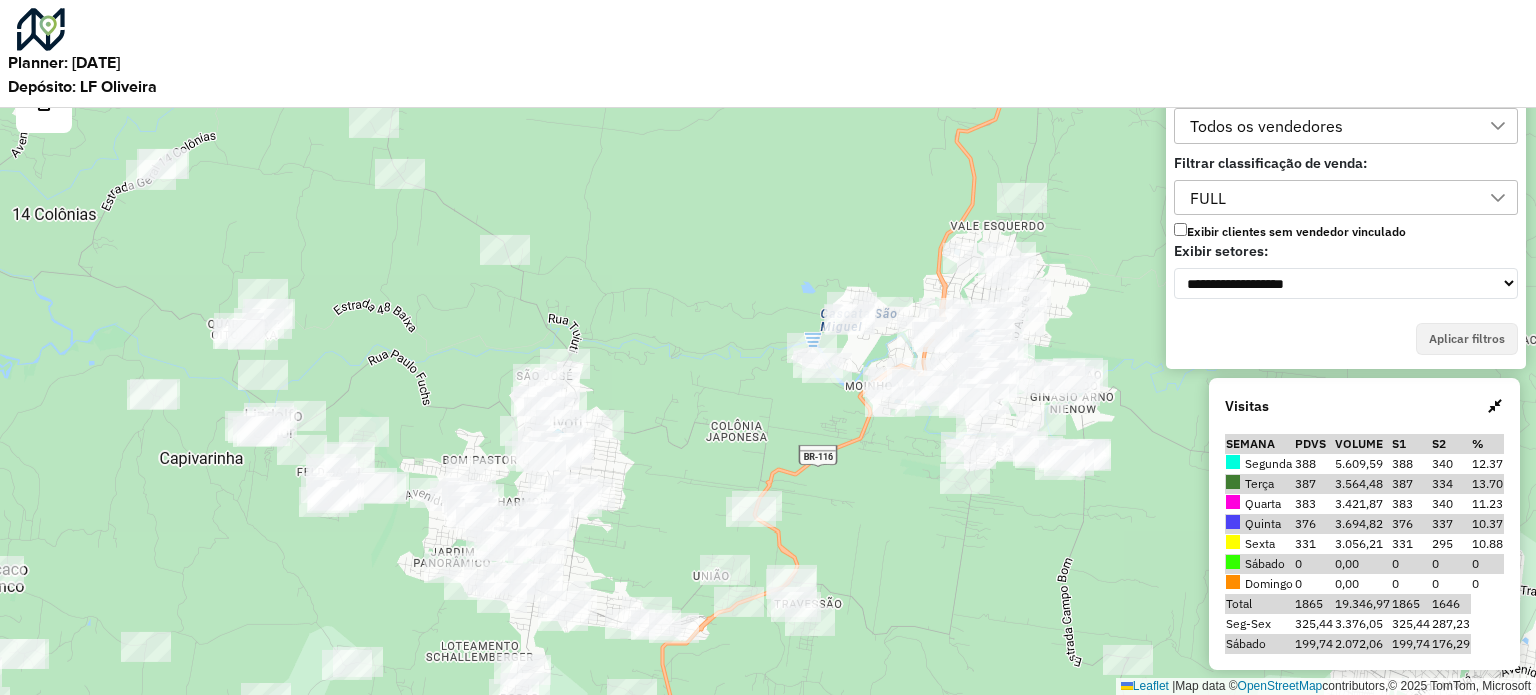 click at bounding box center (1898, -339) 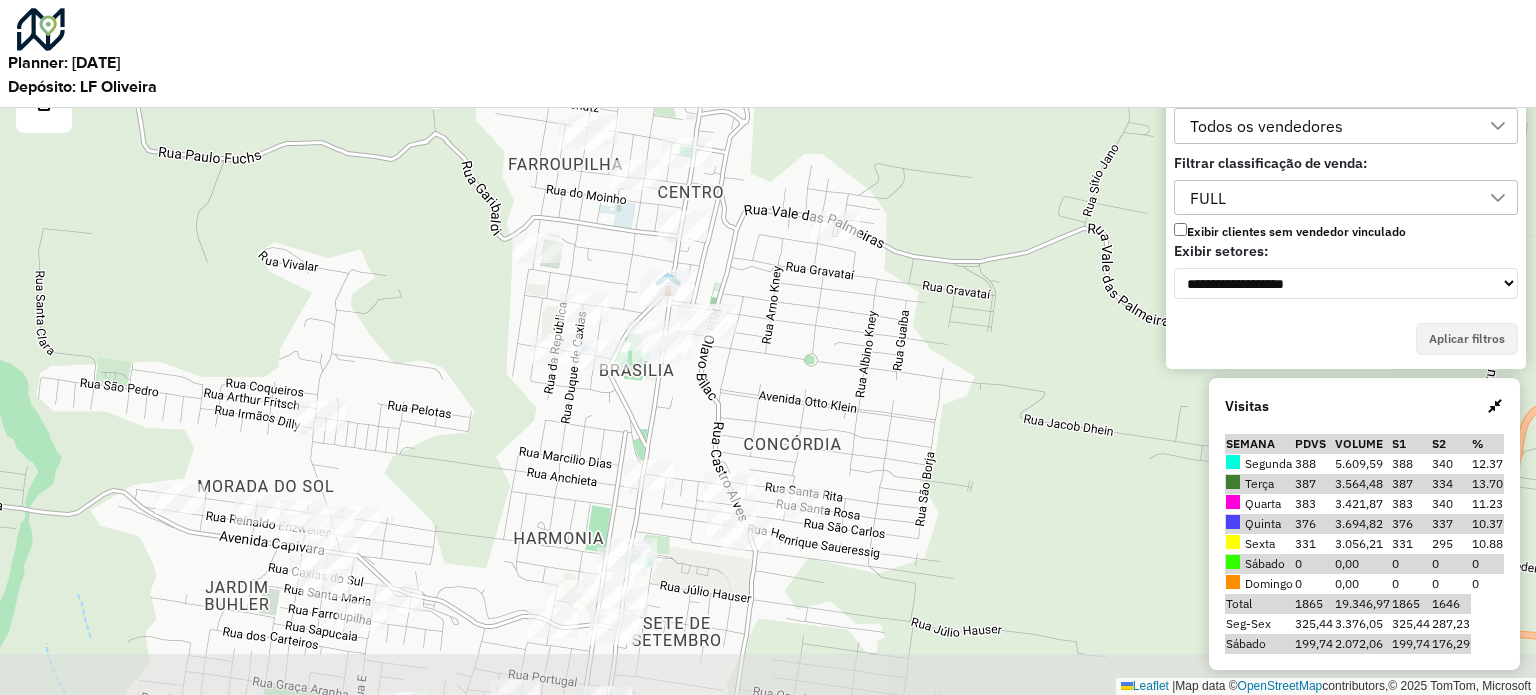 drag, startPoint x: 602, startPoint y: 496, endPoint x: 760, endPoint y: 317, distance: 238.7572 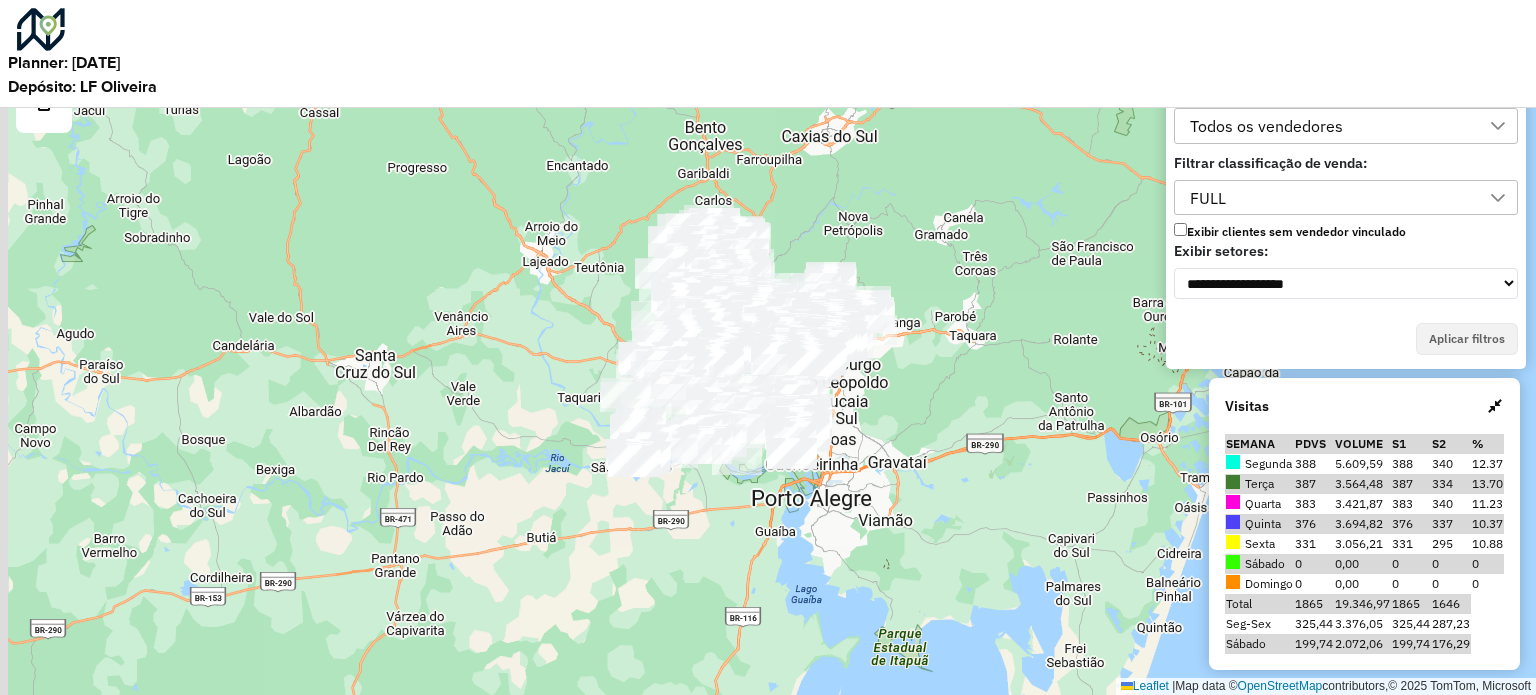 click at bounding box center [2115, -622] 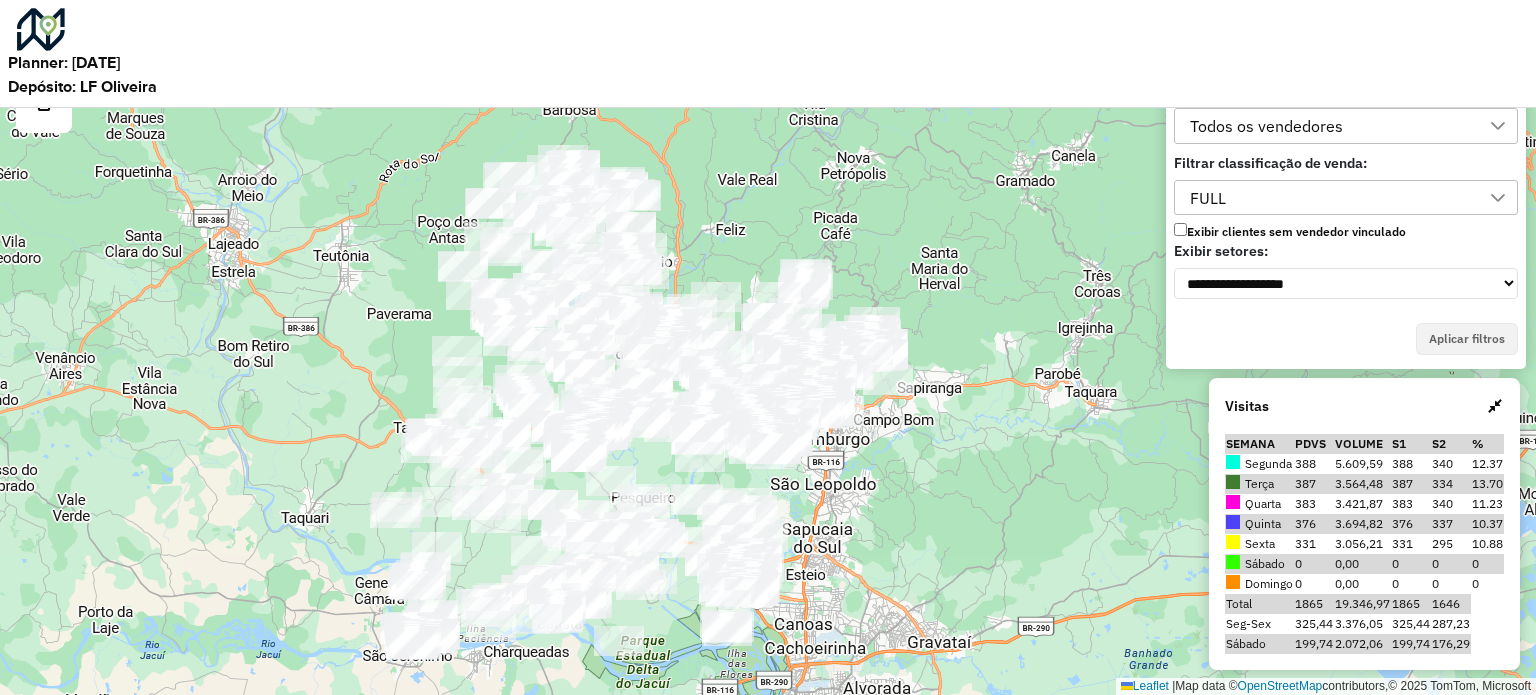 drag, startPoint x: 788, startPoint y: 528, endPoint x: 828, endPoint y: 448, distance: 89.44272 